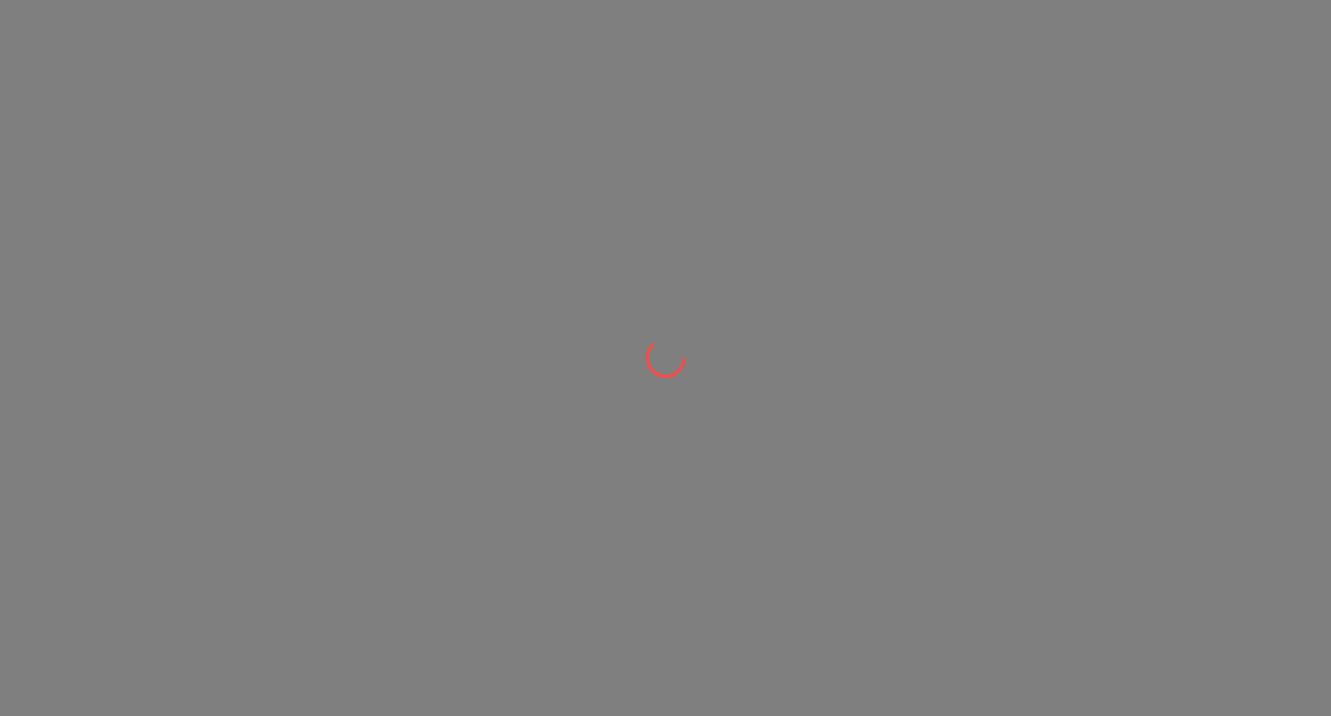 scroll, scrollTop: 0, scrollLeft: 0, axis: both 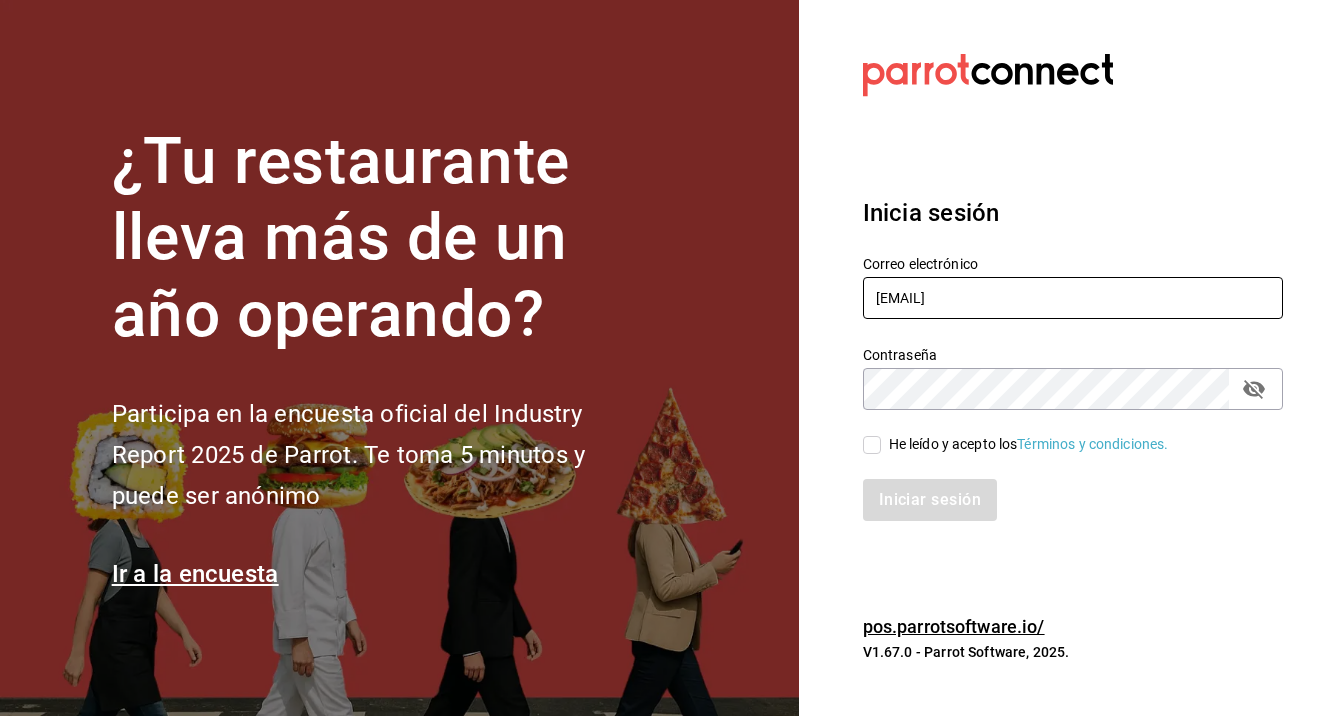 type on "[EMAIL]" 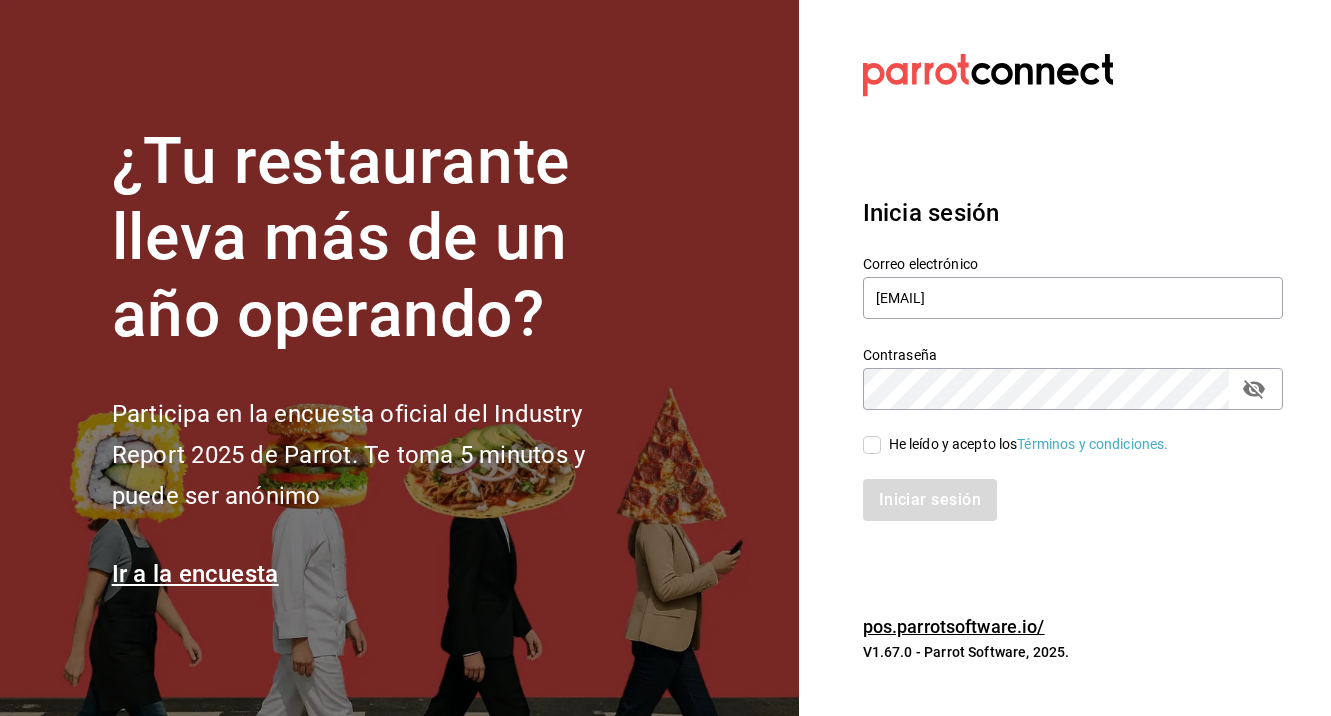 click on "He leído y acepto los  Términos y condiciones." at bounding box center (1029, 444) 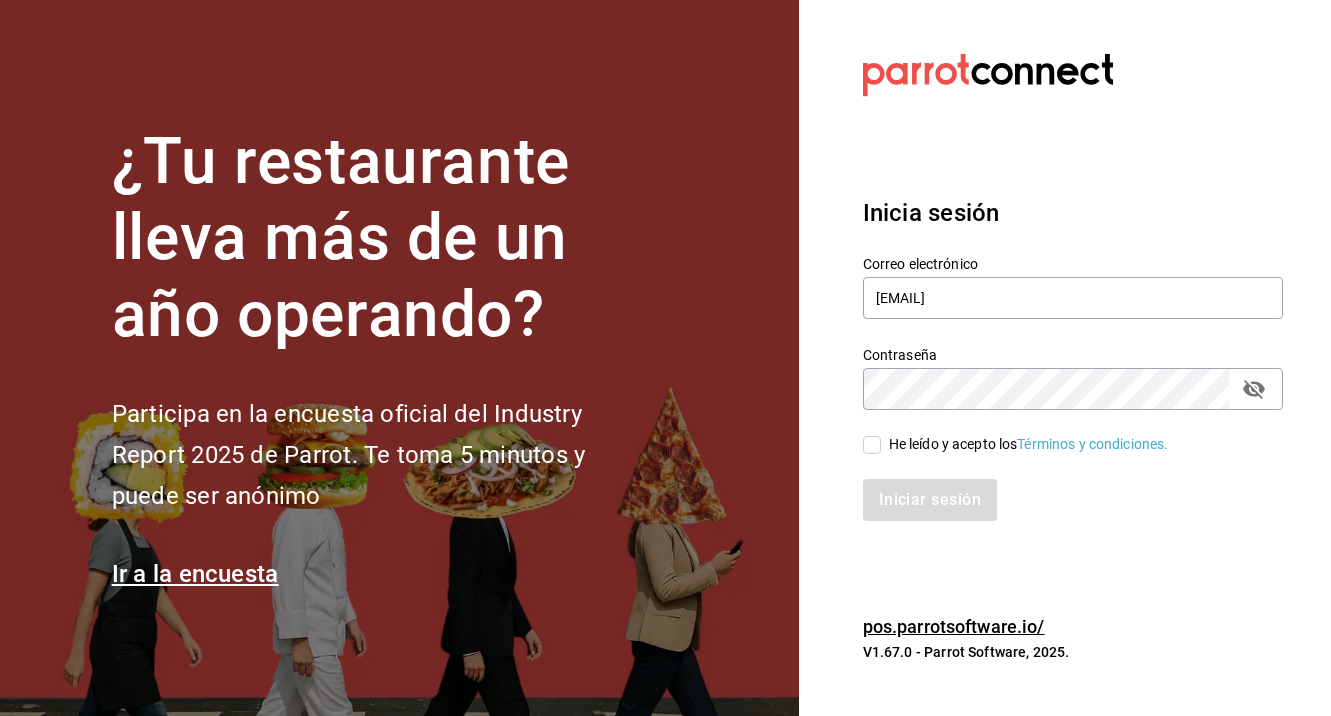 checkbox on "true" 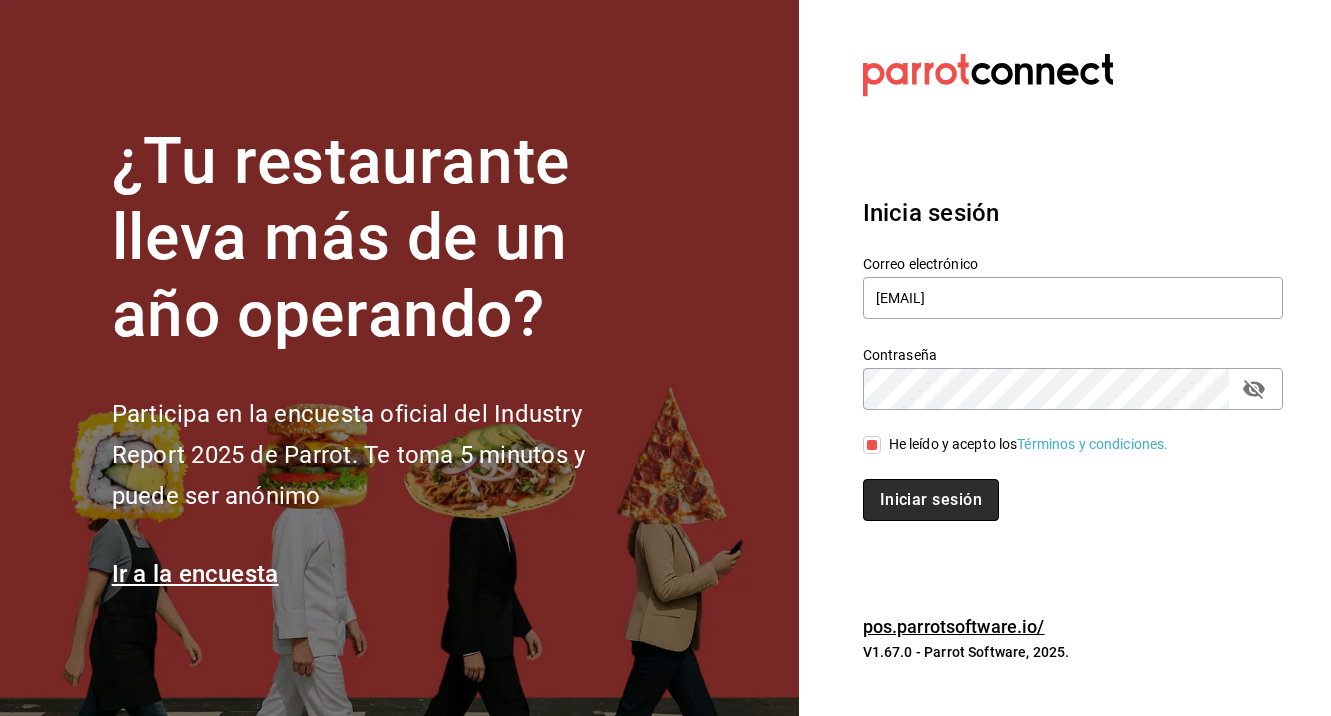click on "Iniciar sesión" at bounding box center (931, 500) 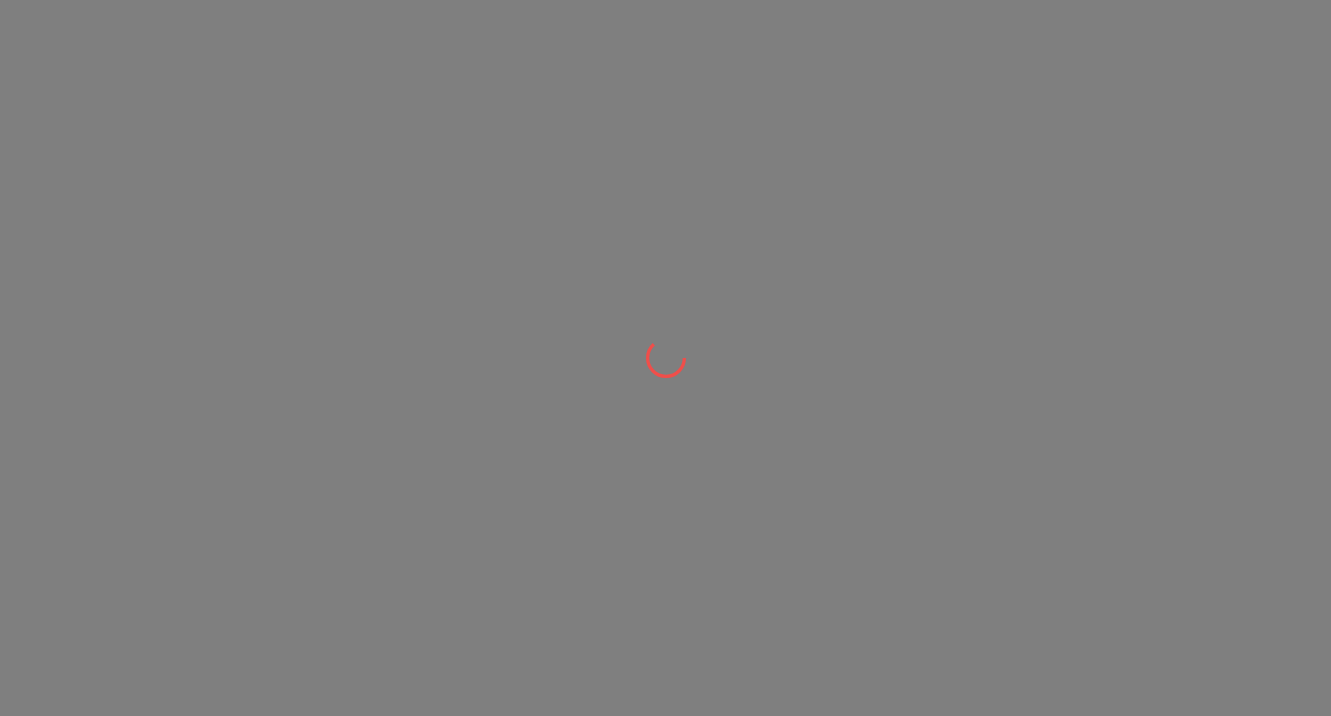 scroll, scrollTop: 0, scrollLeft: 0, axis: both 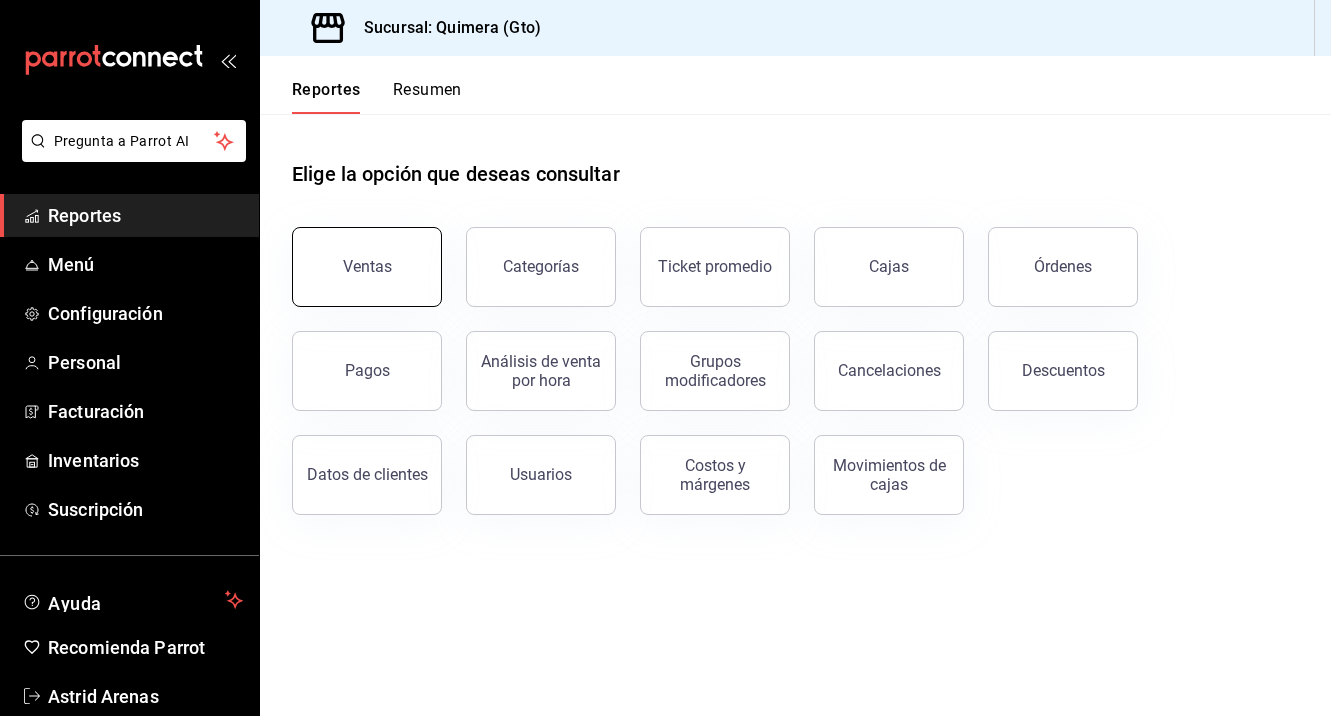 click on "Ventas" at bounding box center (367, 267) 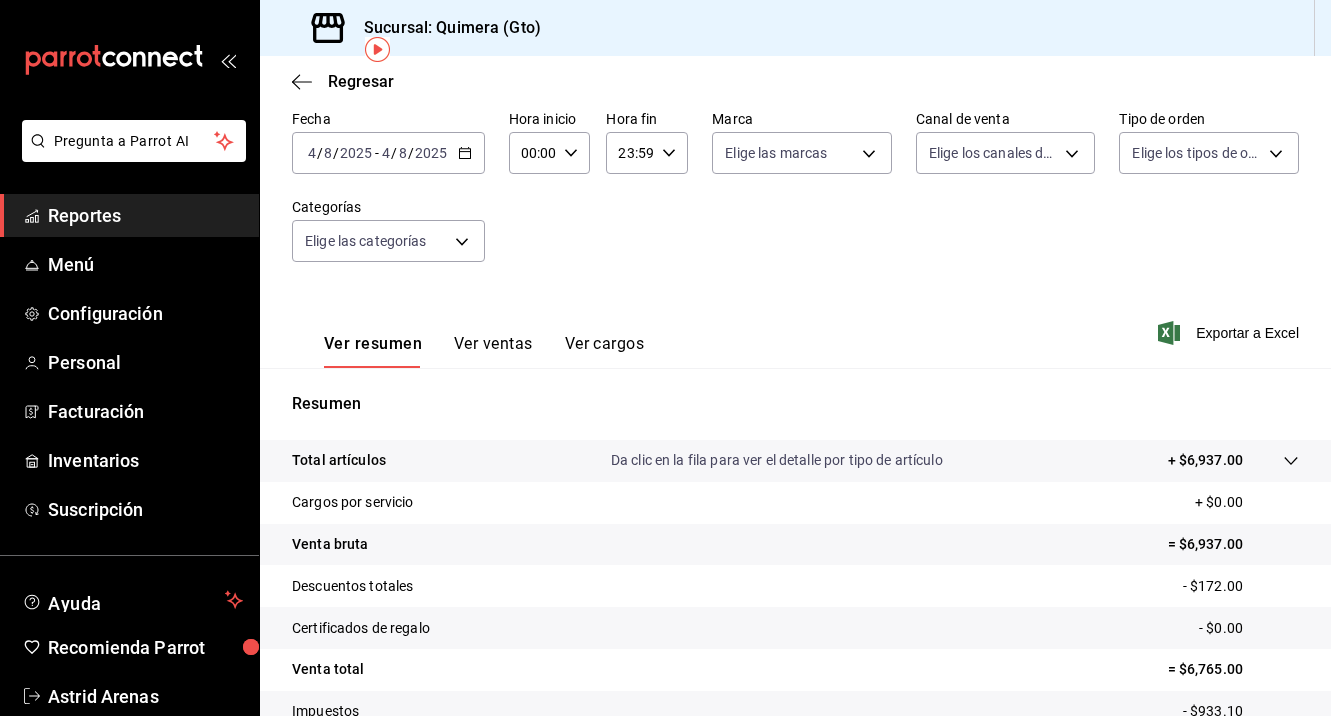 scroll, scrollTop: 109, scrollLeft: 0, axis: vertical 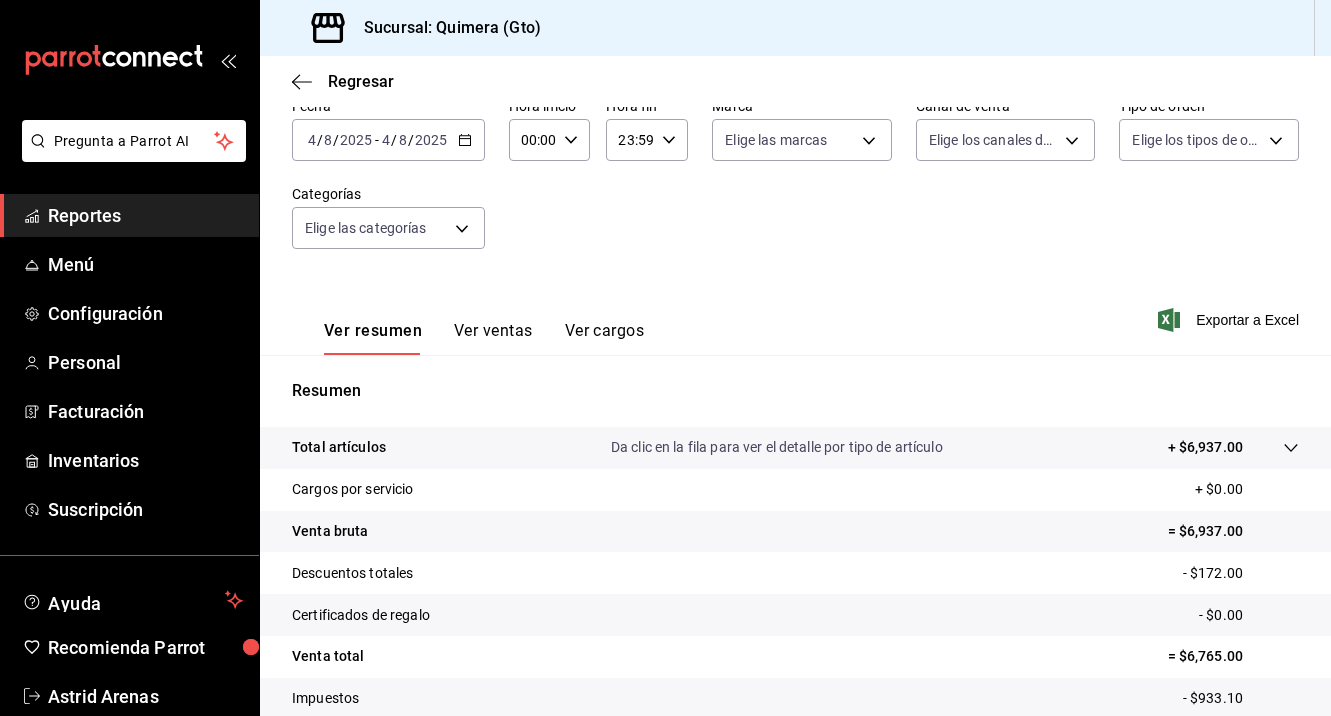 click on "Ver ventas" at bounding box center [493, 338] 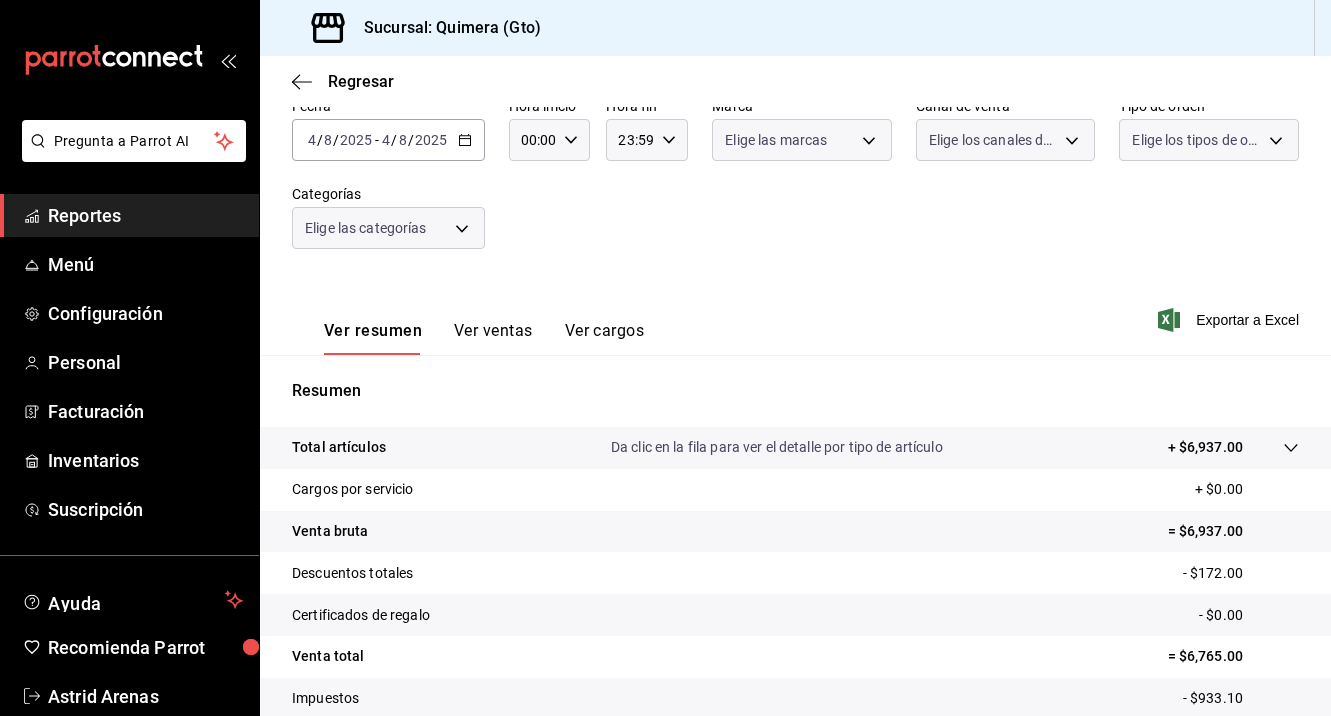 scroll, scrollTop: 23, scrollLeft: 0, axis: vertical 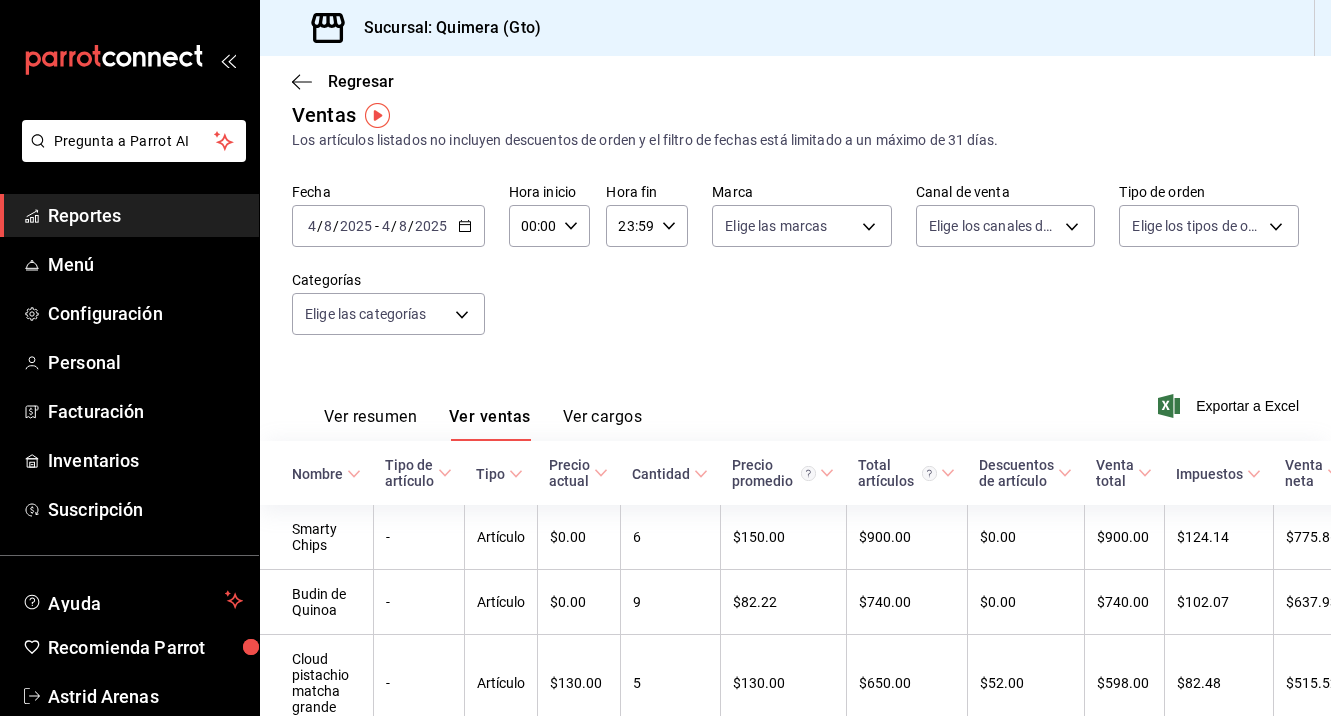 click on "Ver resumen" at bounding box center (370, 424) 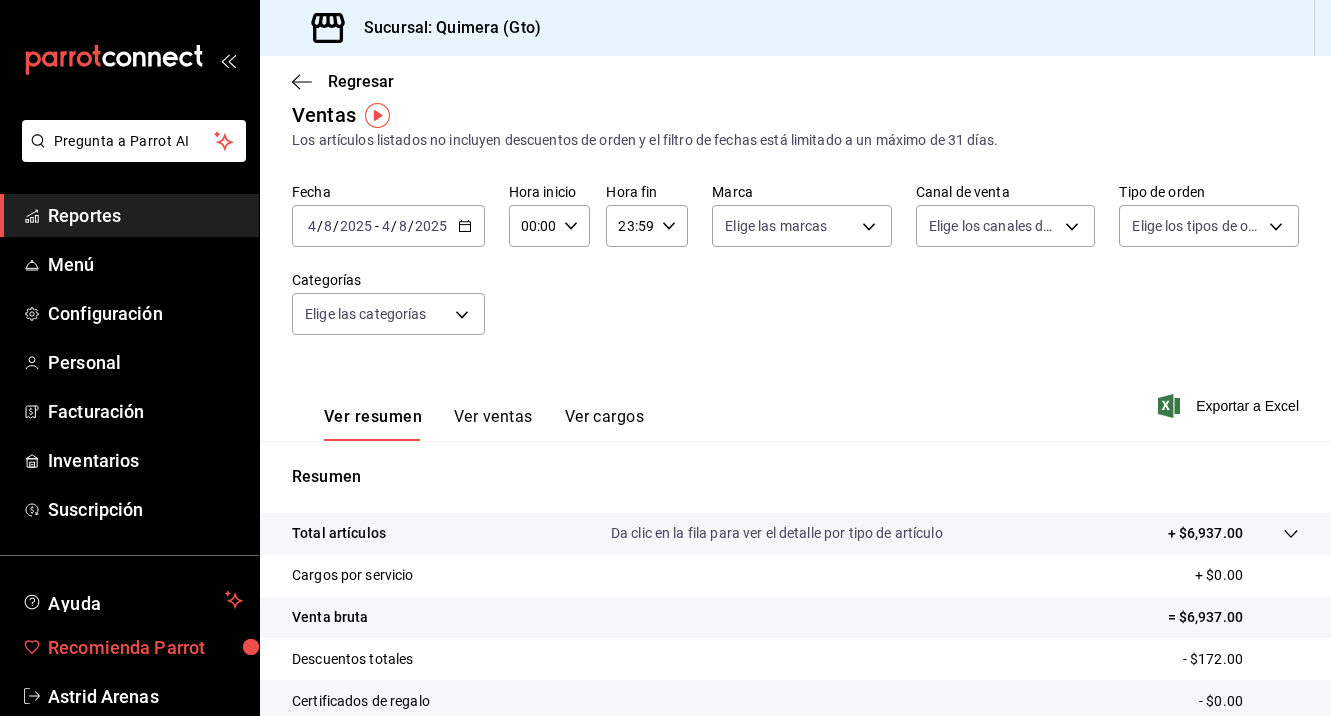 click on "Recomienda Parrot" at bounding box center [145, 647] 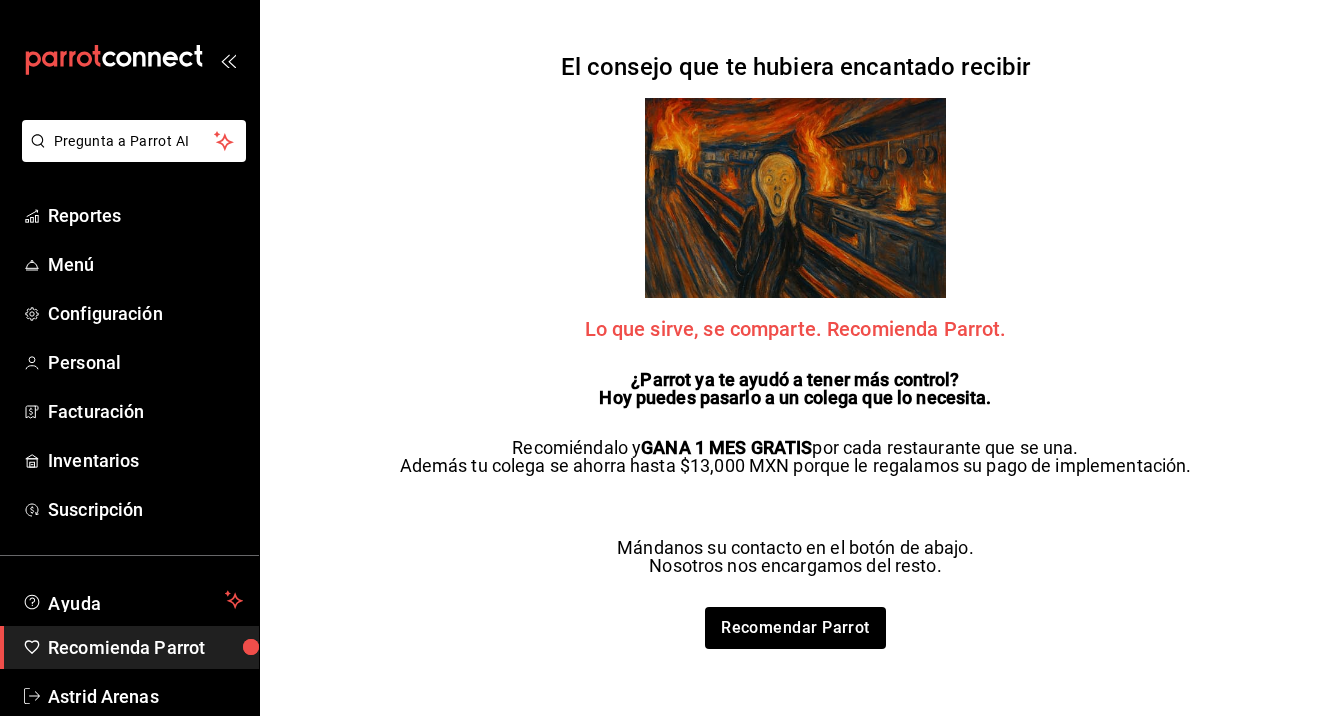 click 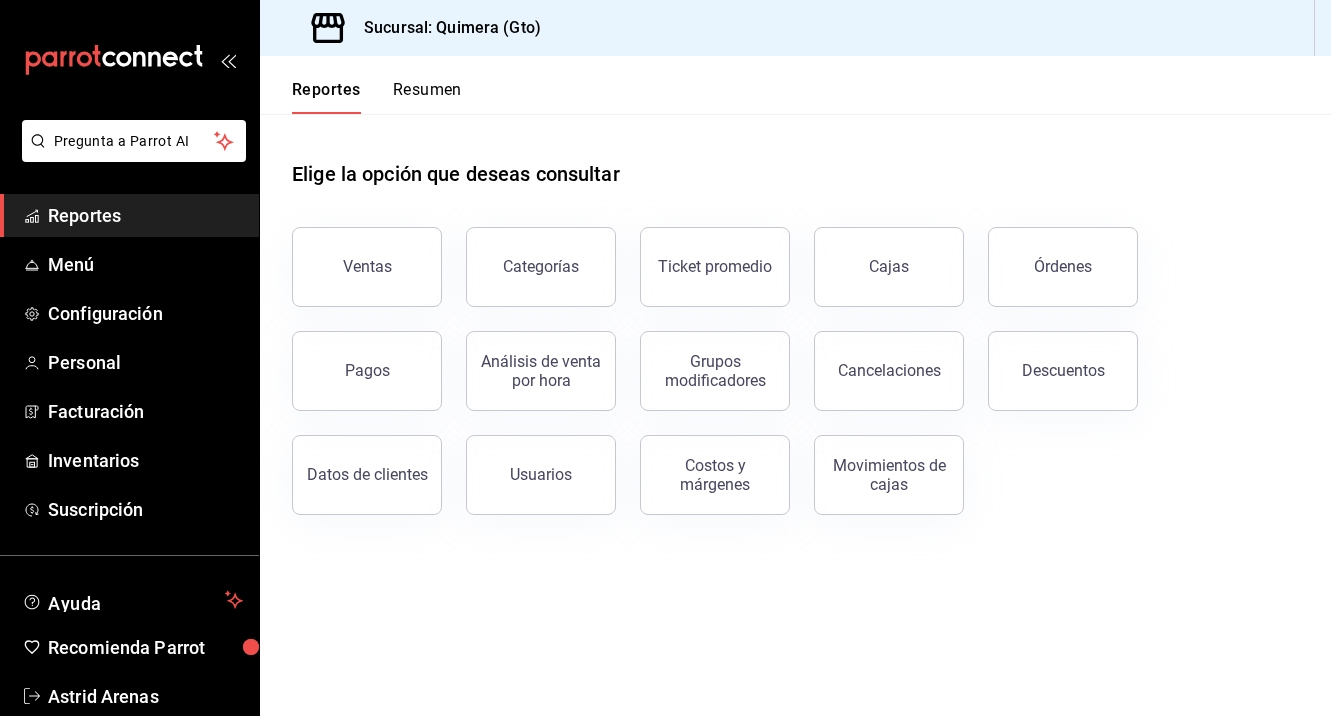 click 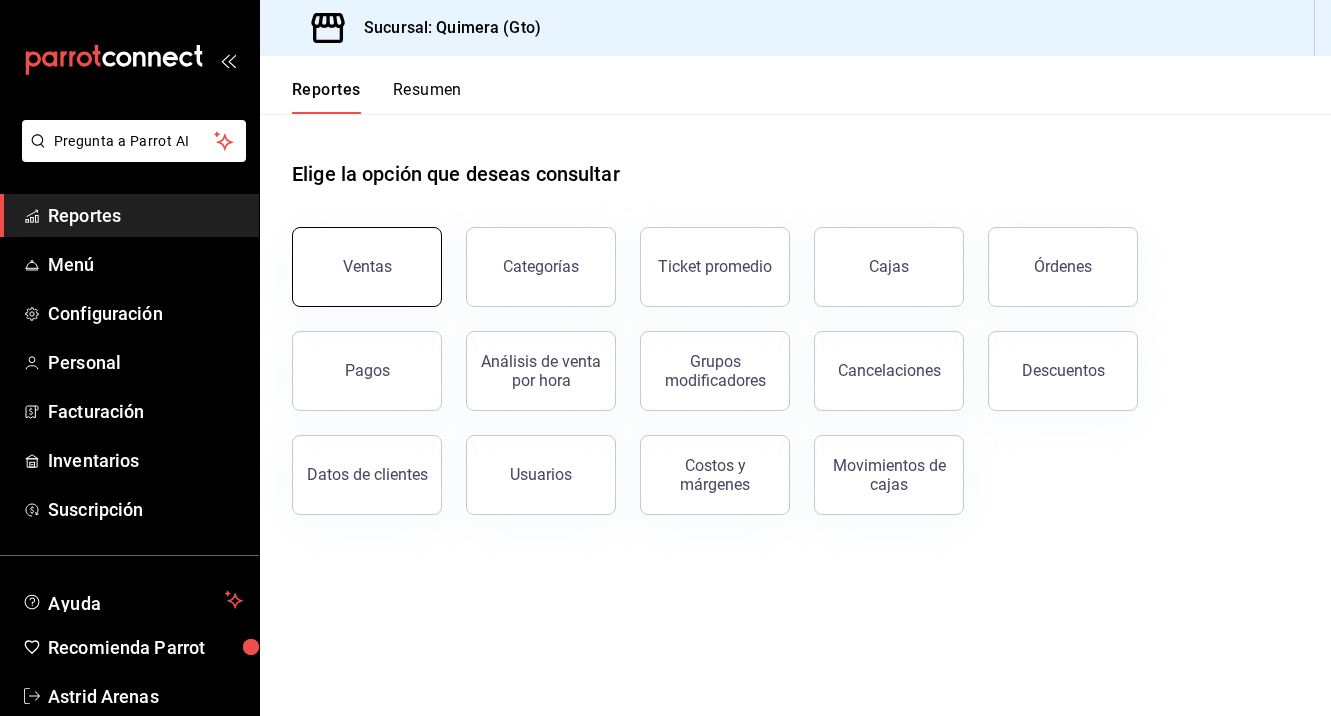 click on "Ventas" at bounding box center (367, 267) 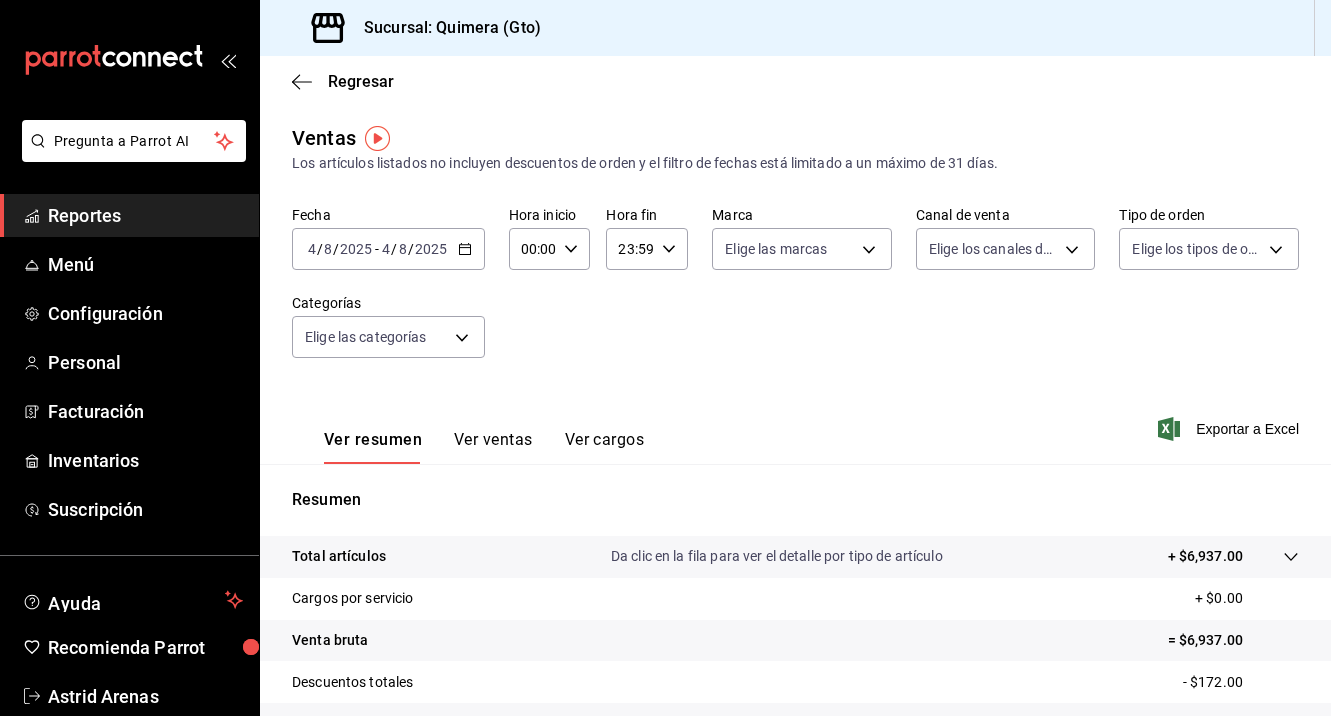 click on "Ver ventas" at bounding box center [493, 447] 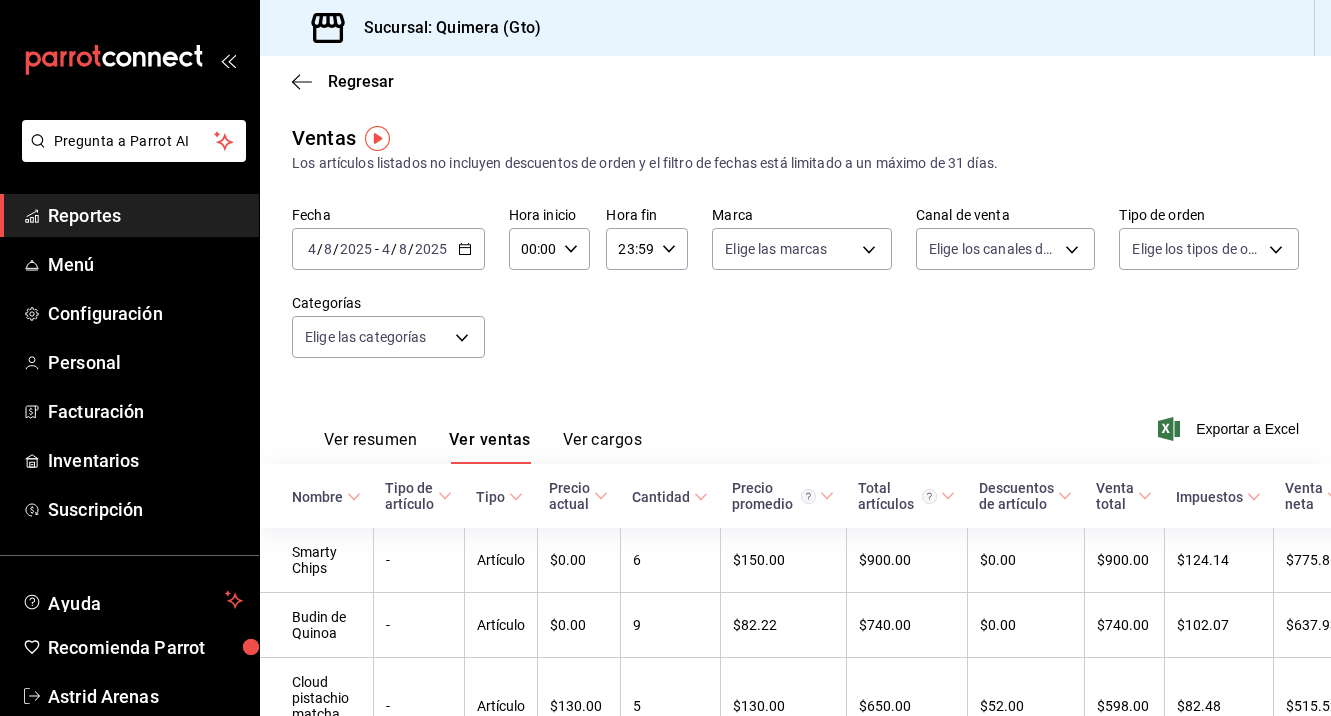 click on "Ver resumen" at bounding box center [370, 447] 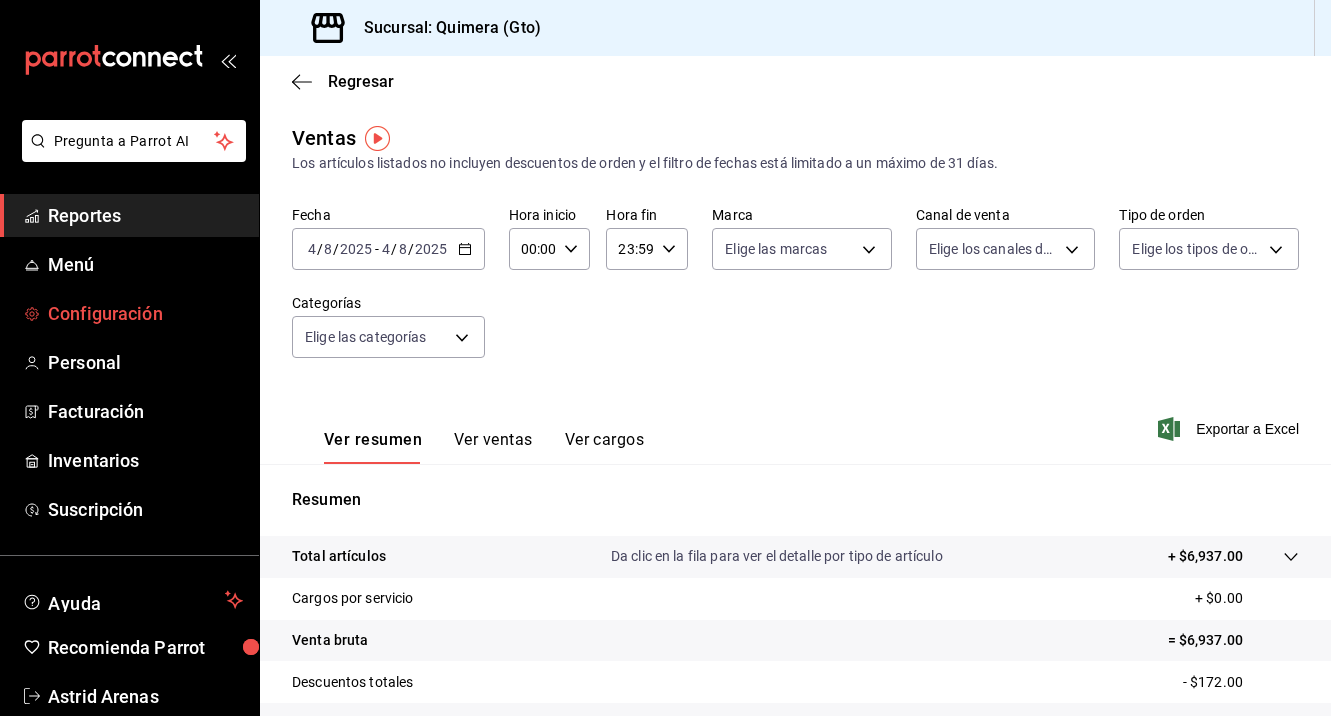 click on "Configuración" at bounding box center (145, 313) 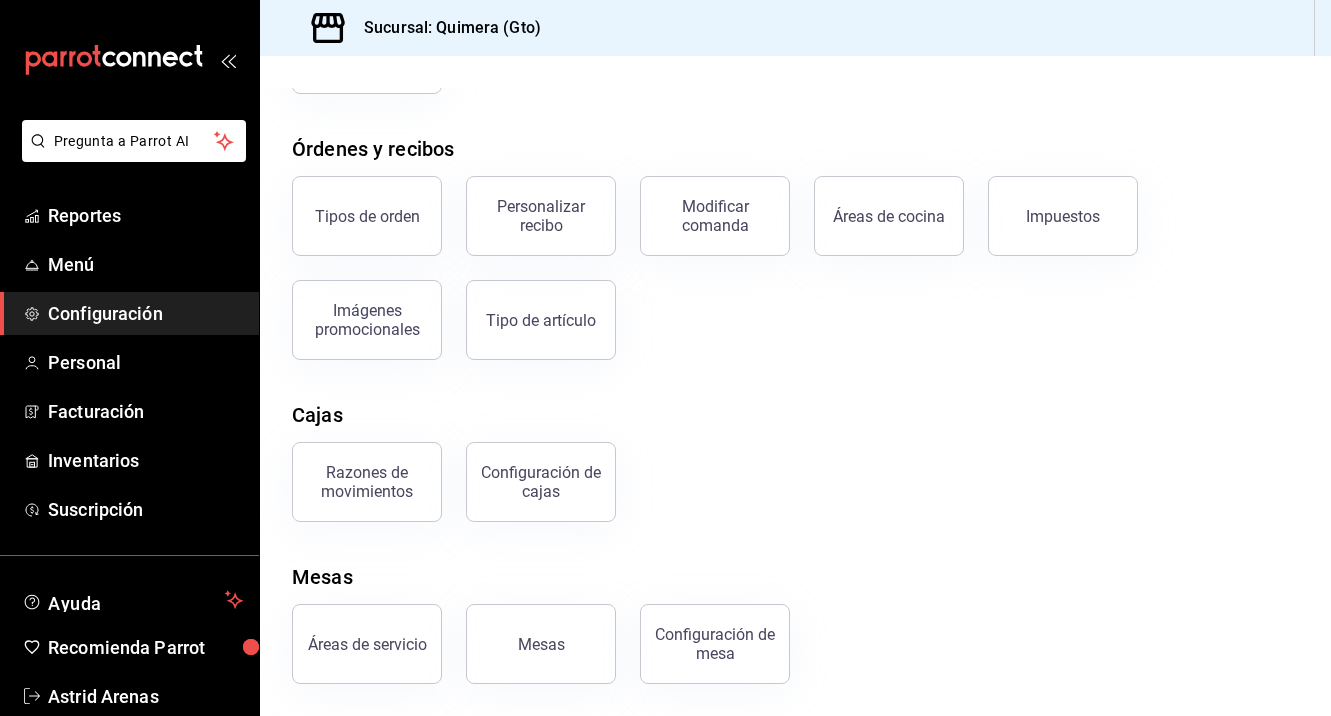 scroll, scrollTop: 298, scrollLeft: 0, axis: vertical 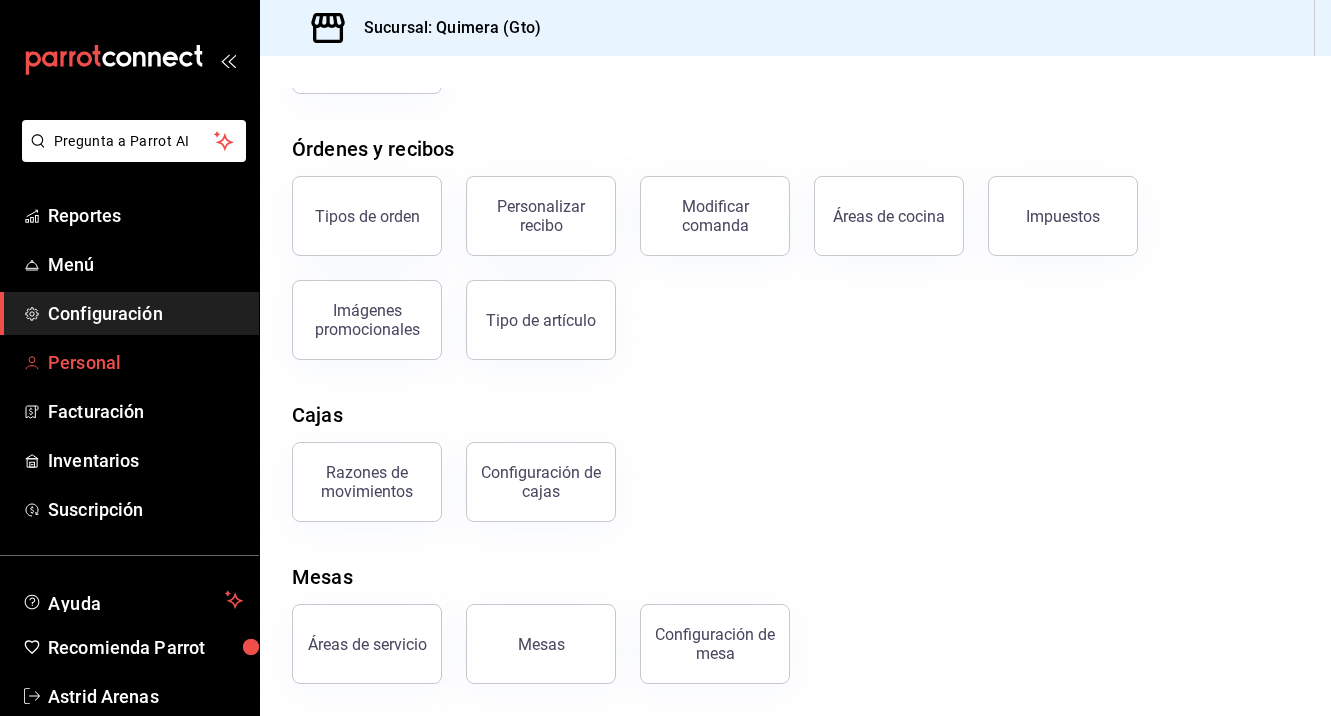 click on "Personal" at bounding box center [145, 362] 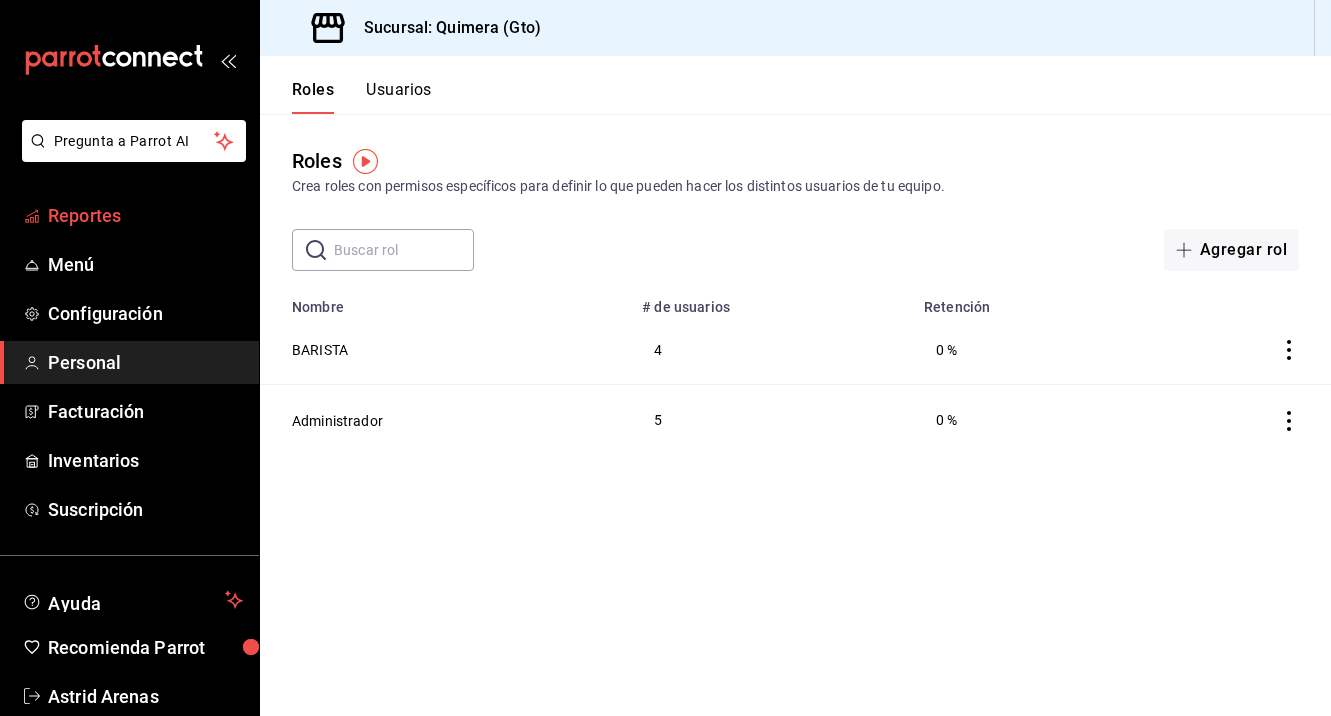 click on "Reportes" at bounding box center (145, 215) 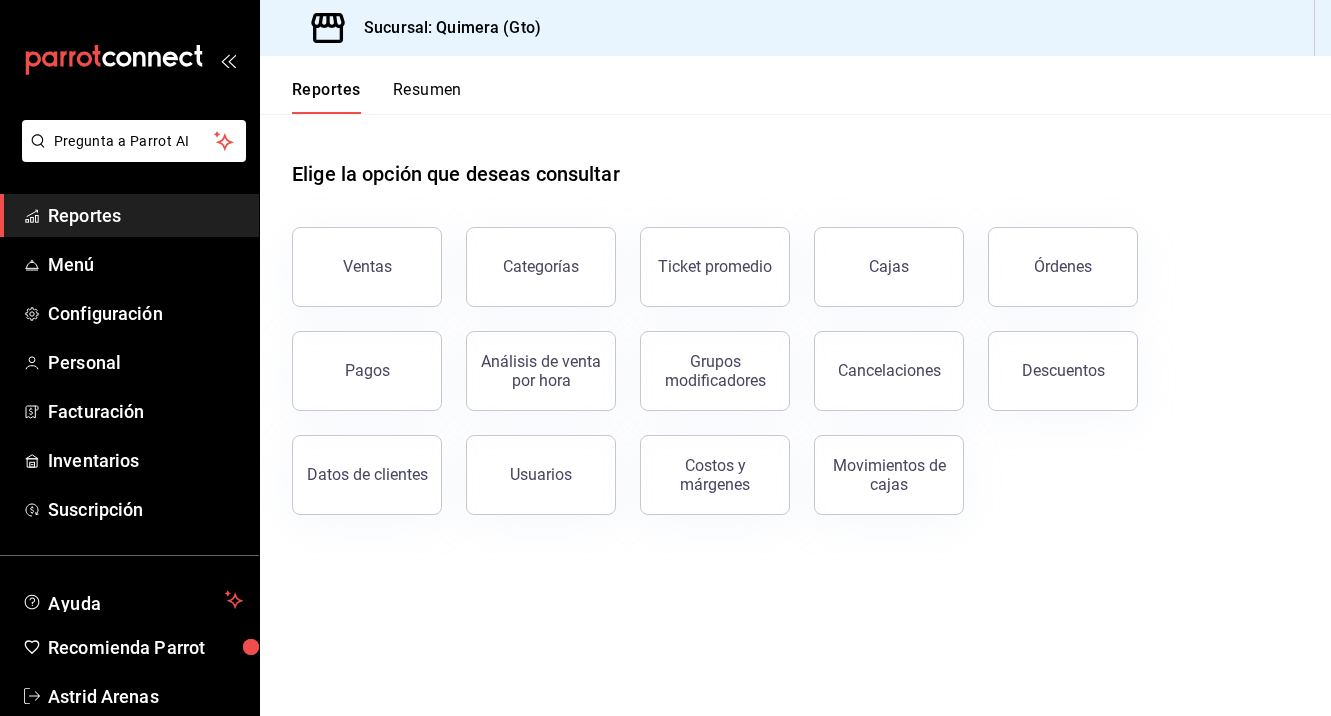 click on "Reportes   Menú   Configuración   Personal   Facturación   Inventarios   Suscripción" at bounding box center [129, 362] 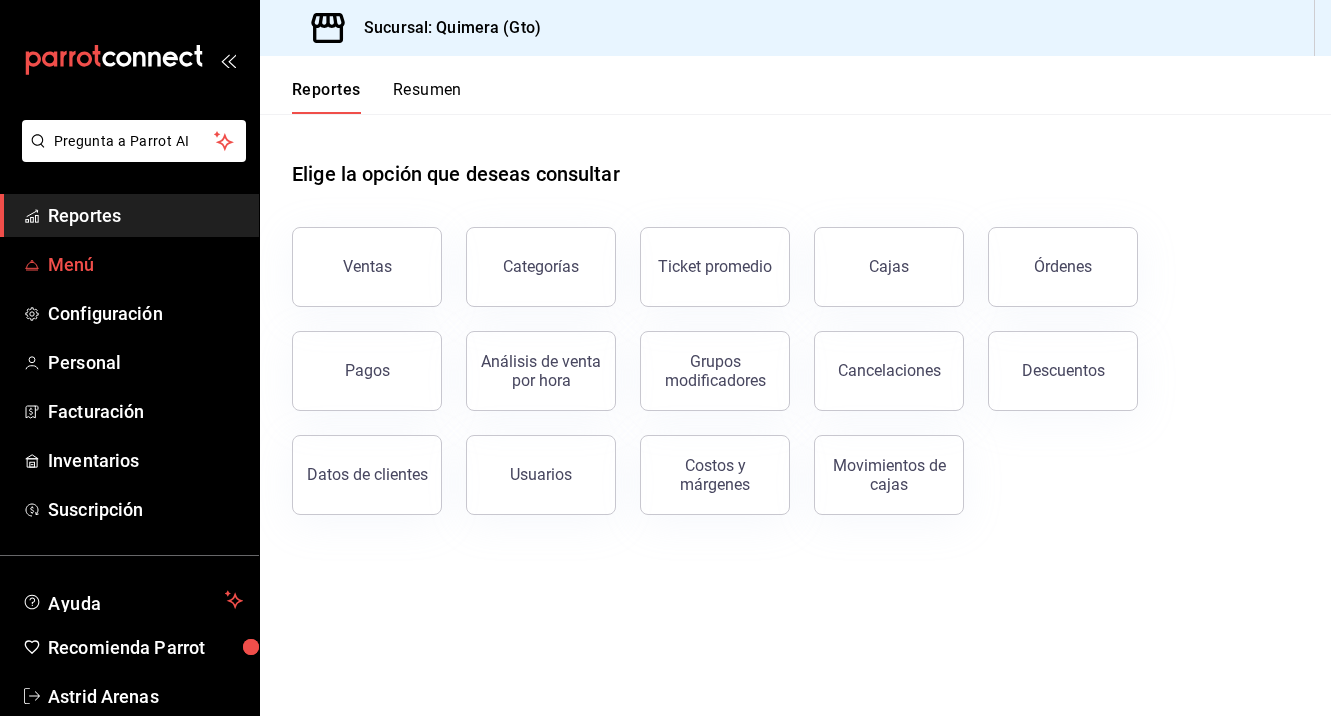 click on "Menú" at bounding box center (145, 264) 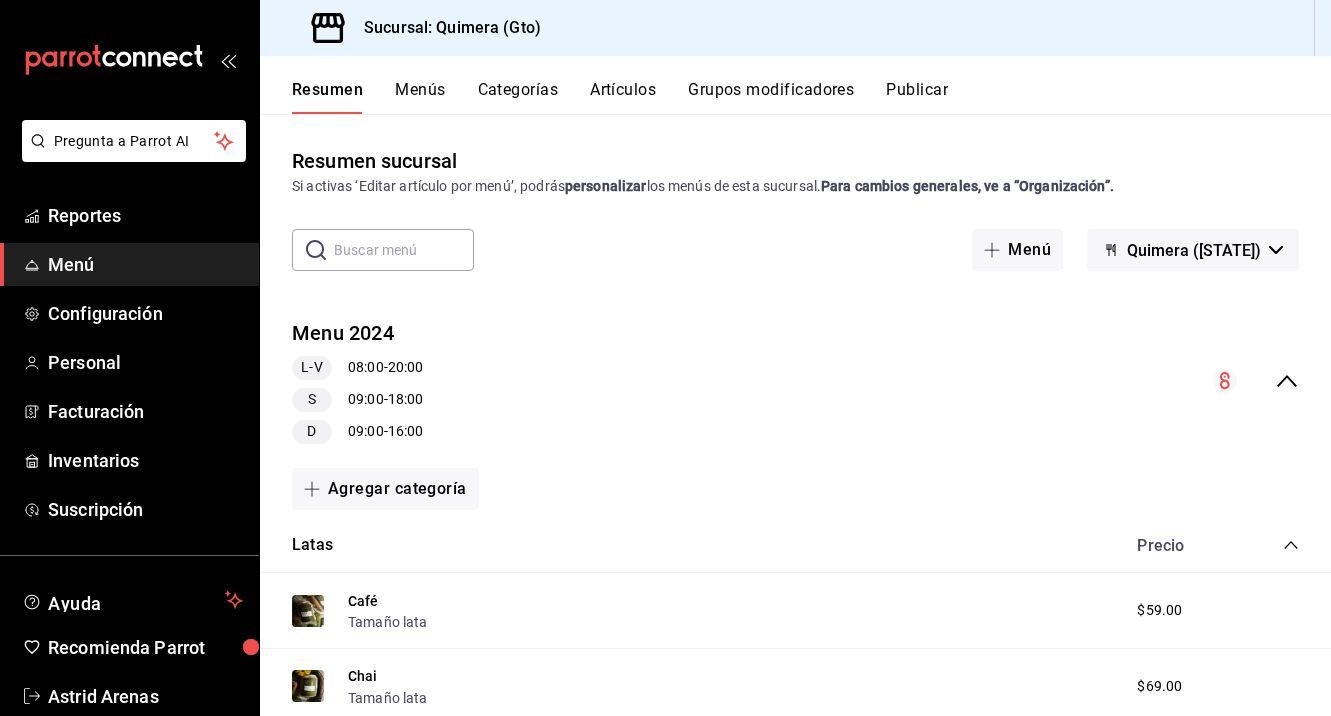 click 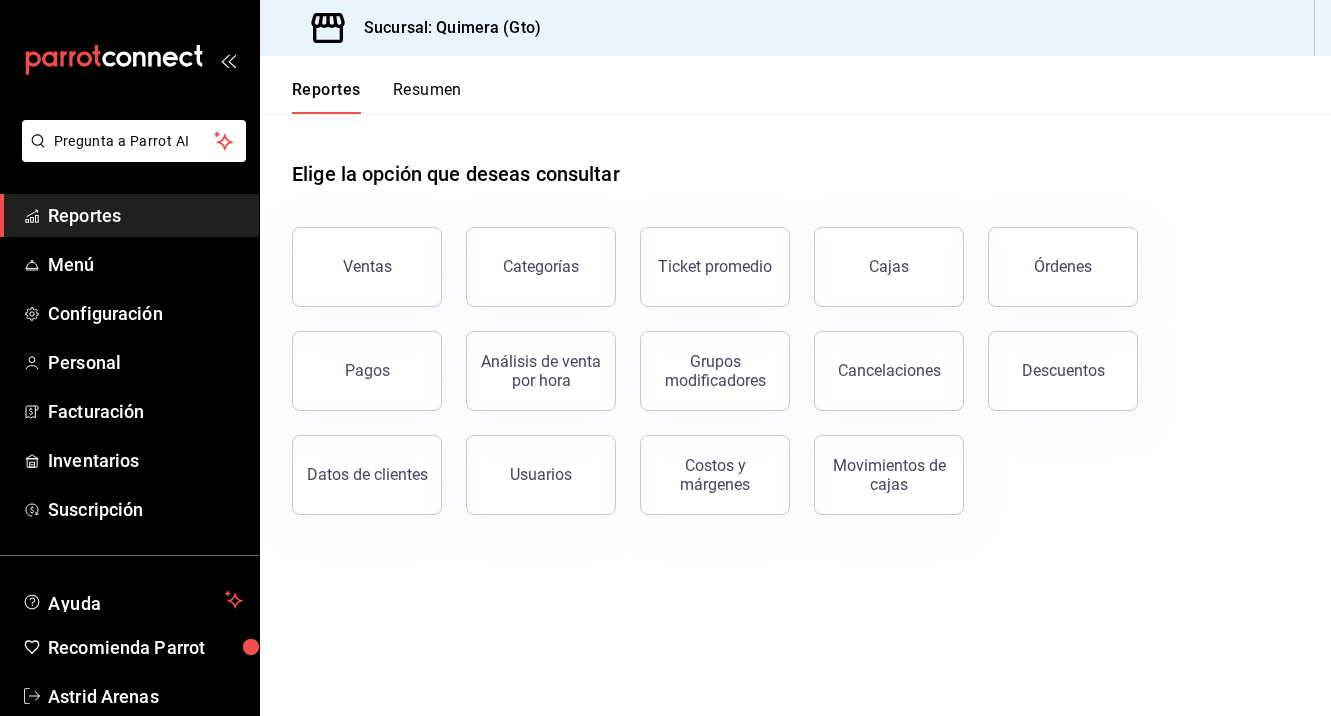 click 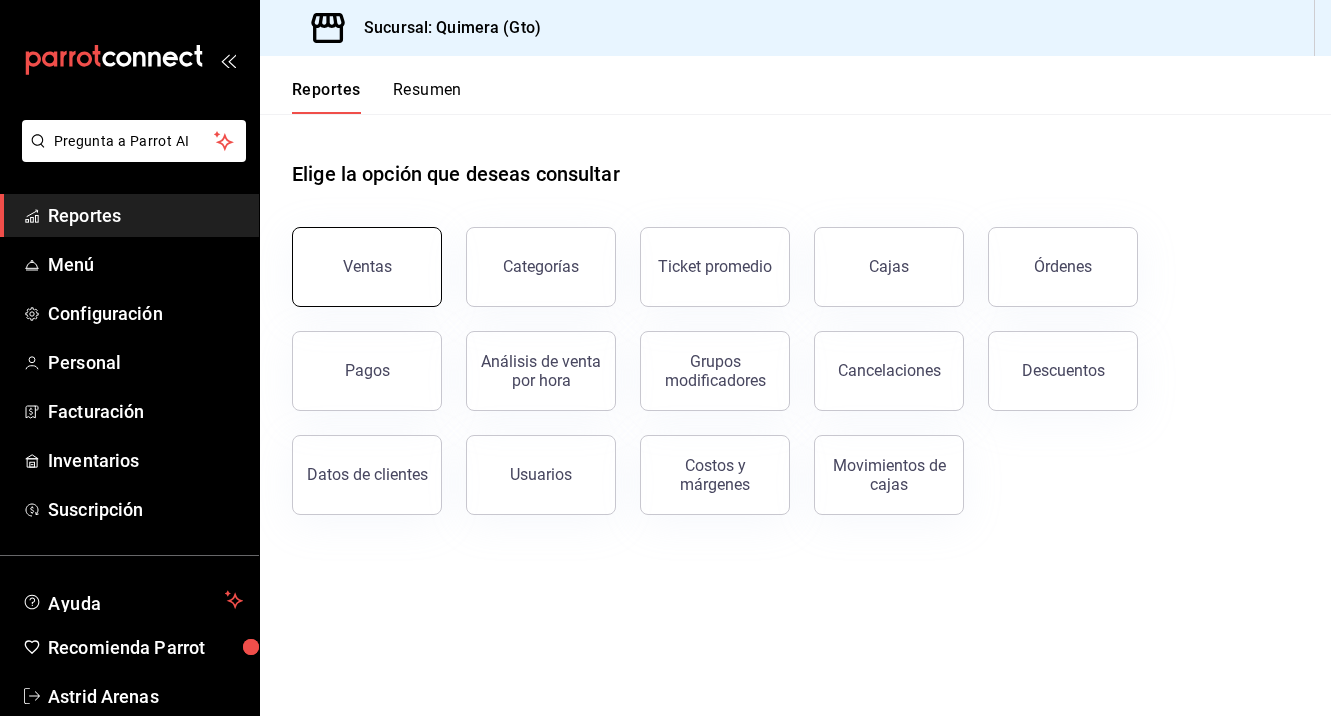 click on "Ventas" at bounding box center [367, 267] 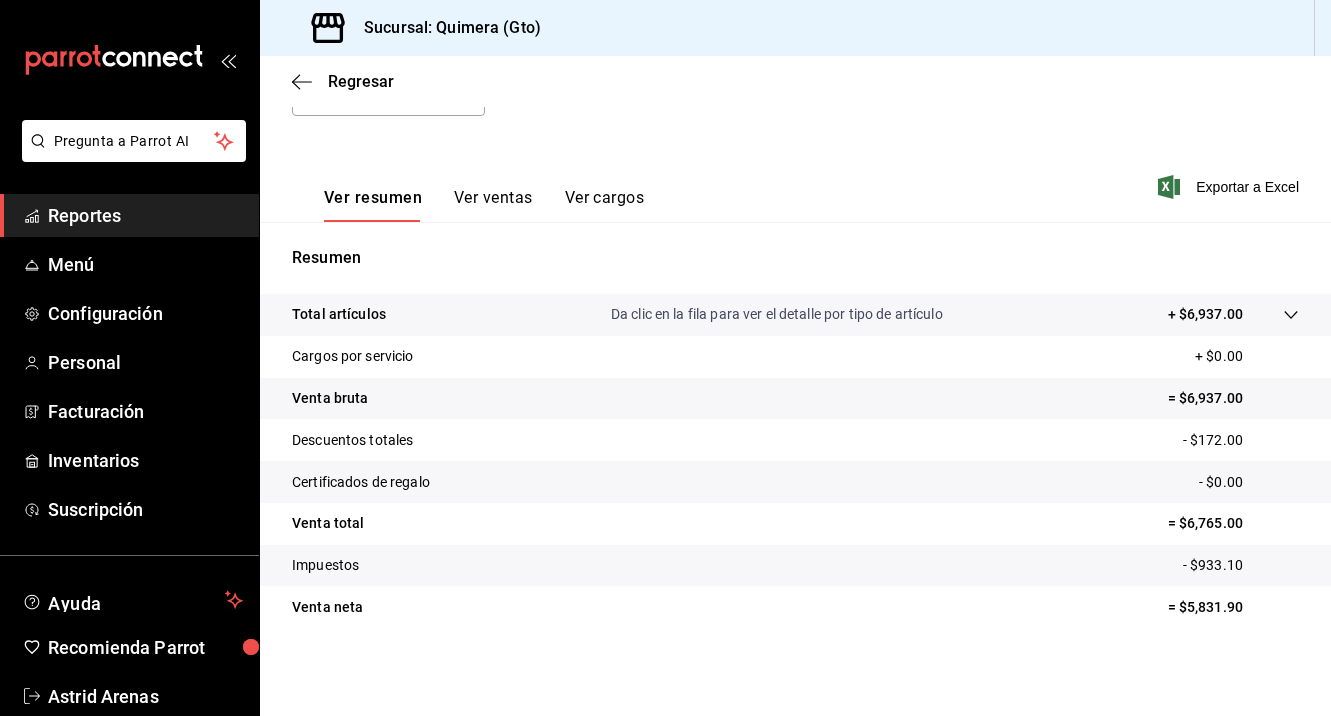 scroll, scrollTop: 242, scrollLeft: 0, axis: vertical 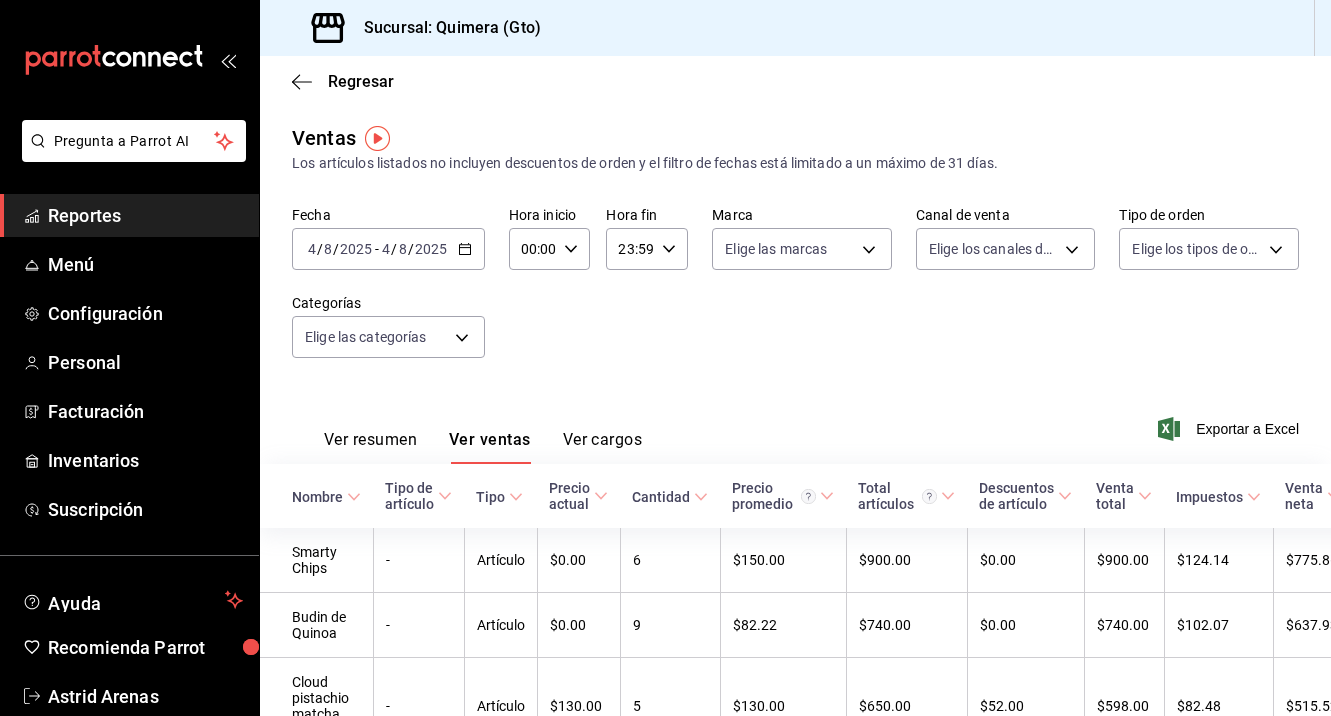 click on "Ver resumen" at bounding box center [370, 447] 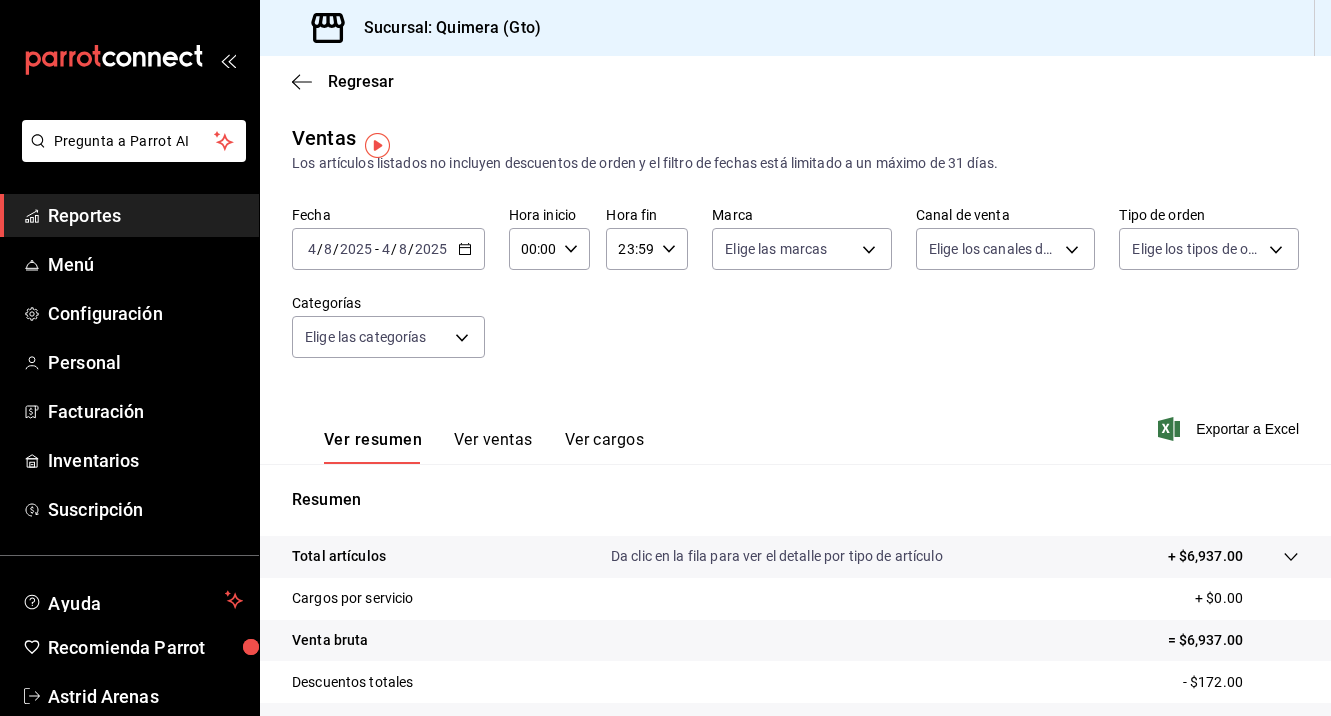 scroll, scrollTop: -1, scrollLeft: 0, axis: vertical 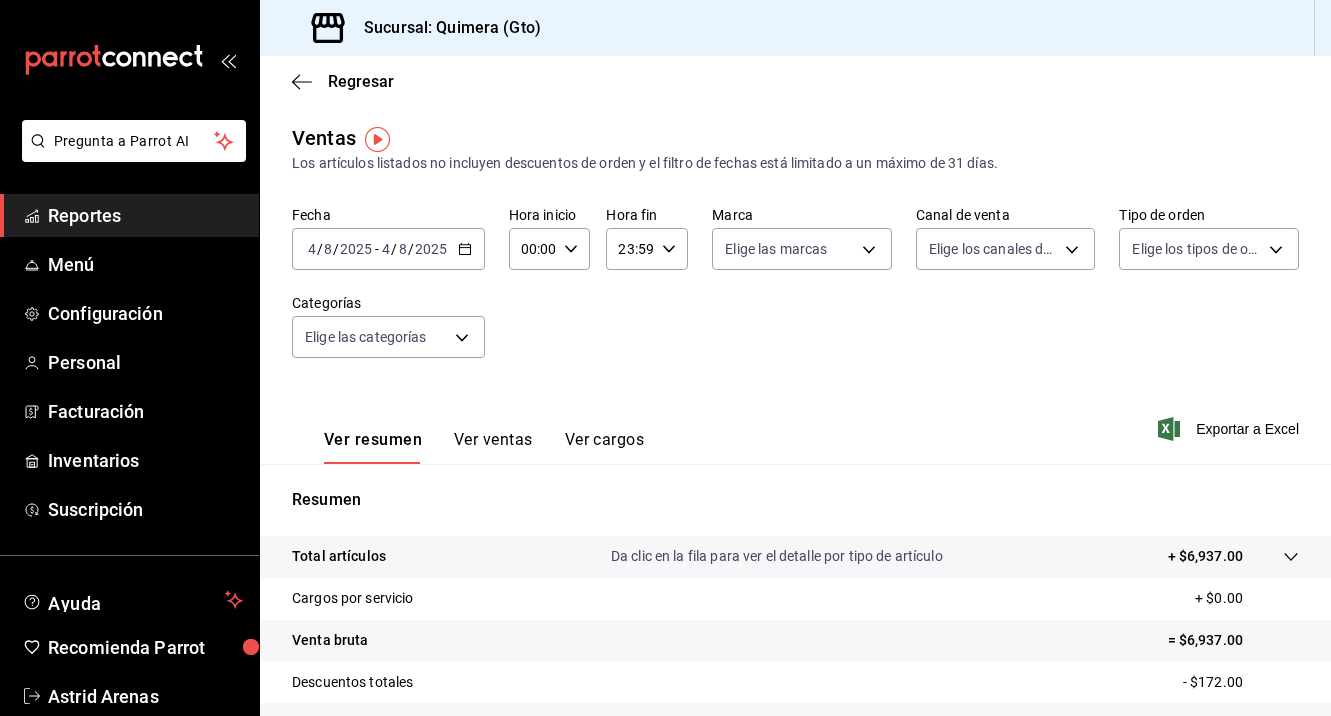click on "Fecha 2025-08-04 4 / 8 / 2025 - 2025-08-04 4 / 8 / 2025 Hora inicio 00:00 Hora inicio Hora fin 23:59 Hora fin Marca Elige las marcas Canal de venta Elige los canales de venta Tipo de orden Elige los tipos de orden Categorías Elige las categorías" at bounding box center [795, 294] 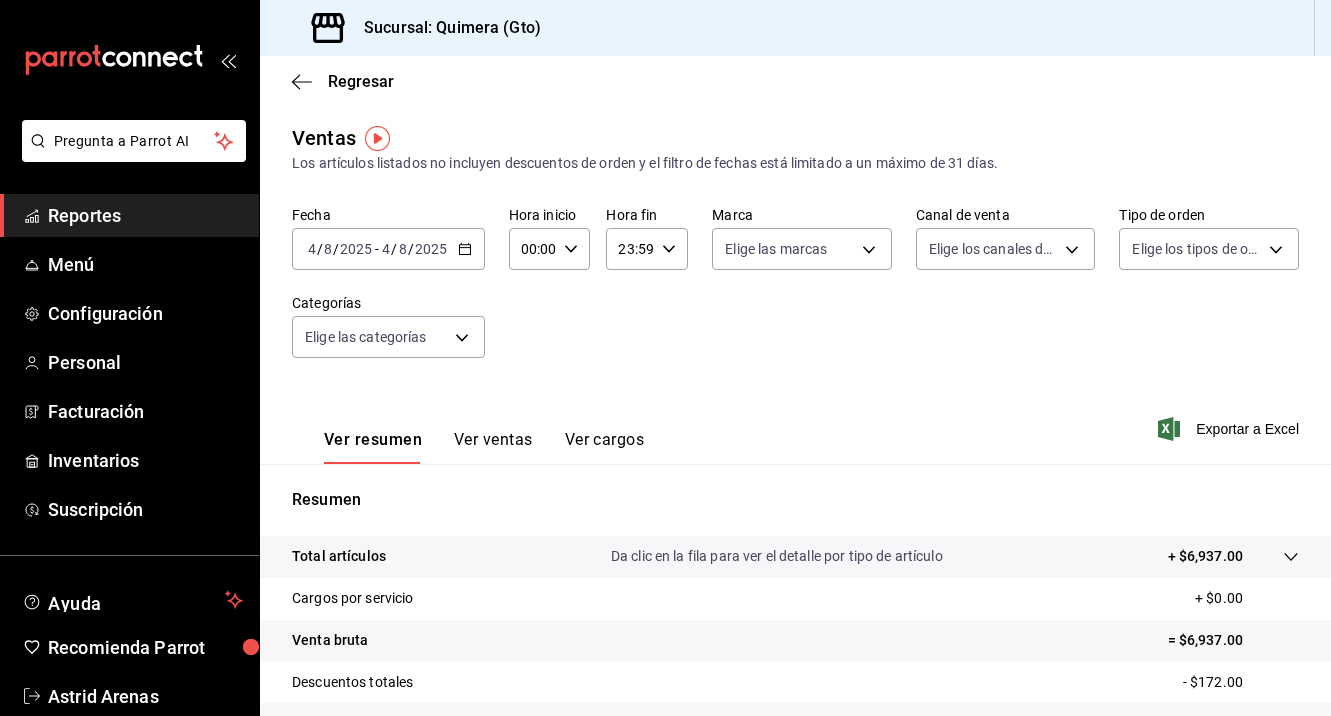 click on "2025-08-04 4 / 8 / 2025 - 2025-08-04 4 / 8 / 2025" at bounding box center [388, 249] 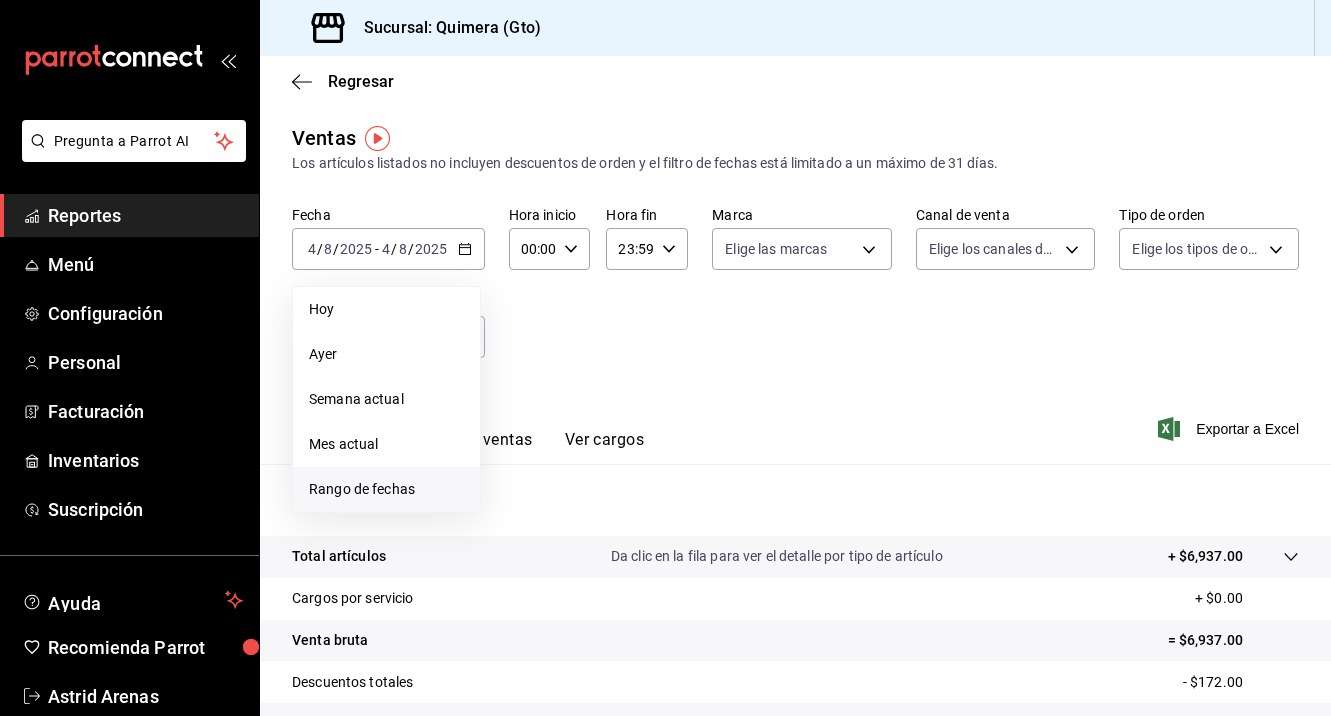 click on "Rango de fechas" at bounding box center [386, 489] 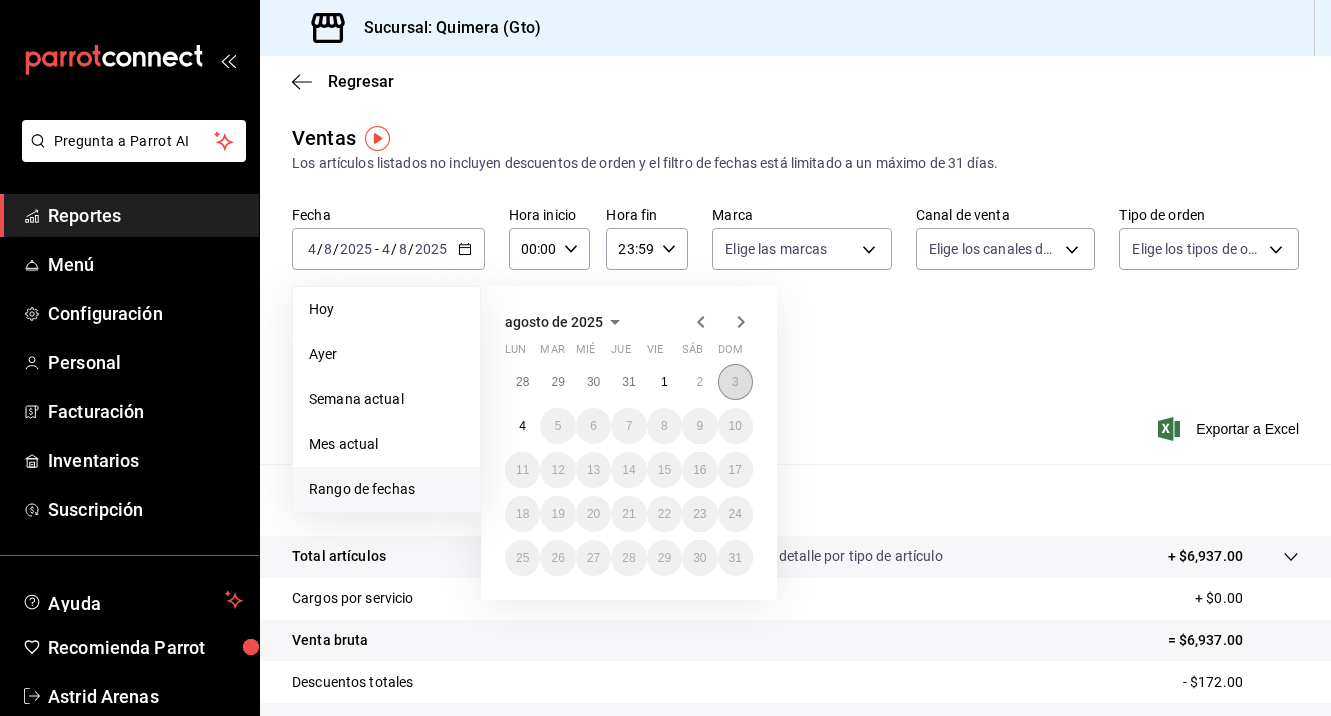 click on "3" at bounding box center [735, 382] 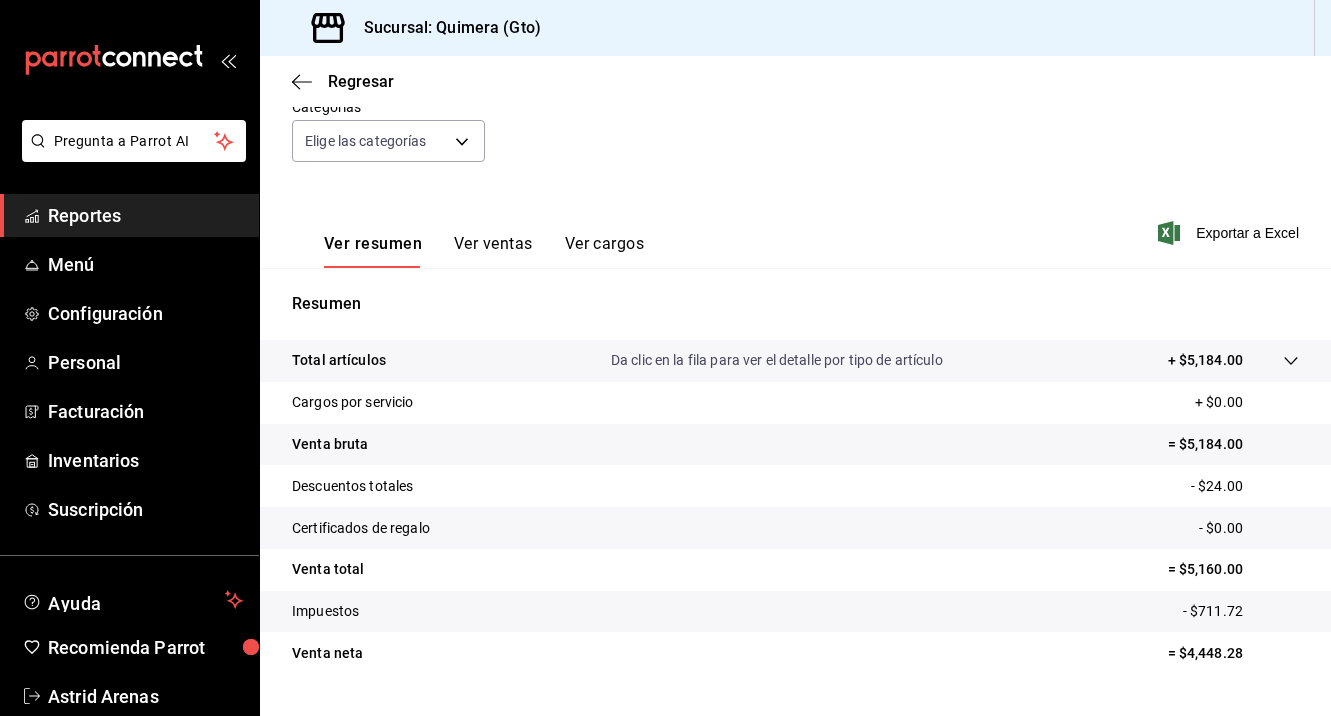 scroll, scrollTop: 213, scrollLeft: 0, axis: vertical 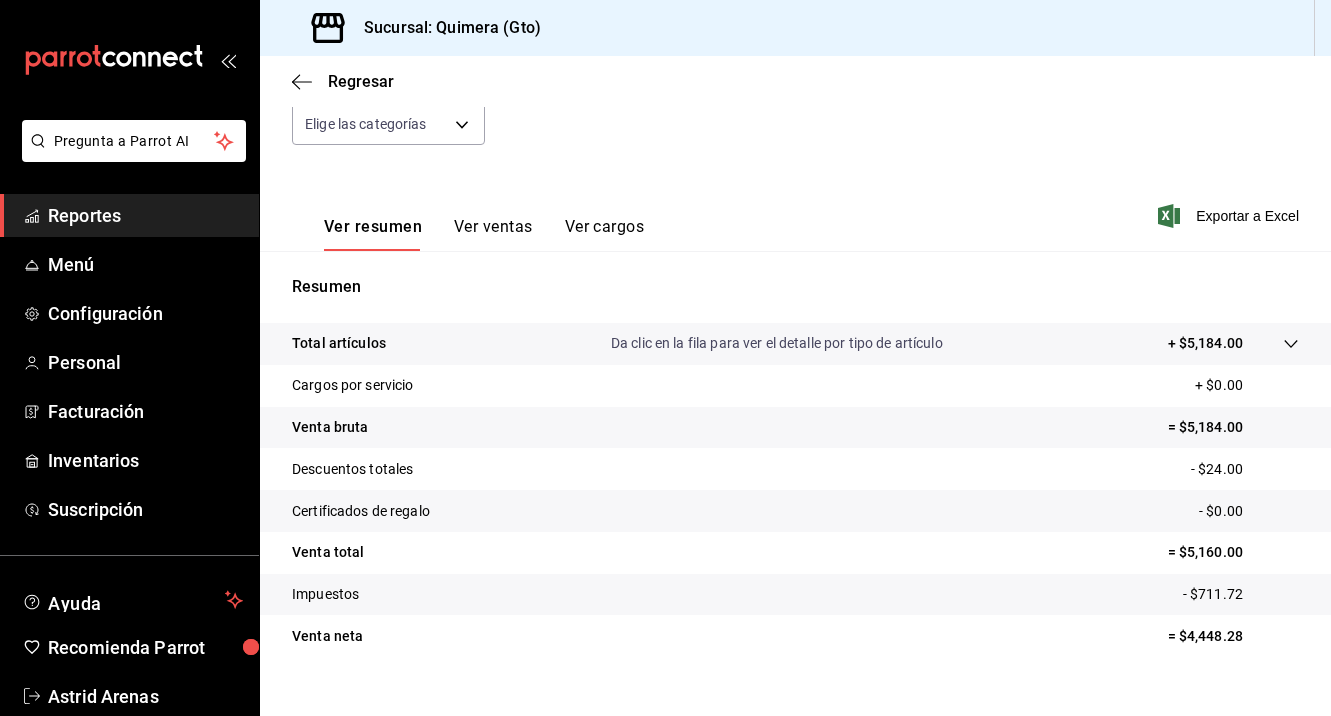 click at bounding box center (129, 60) 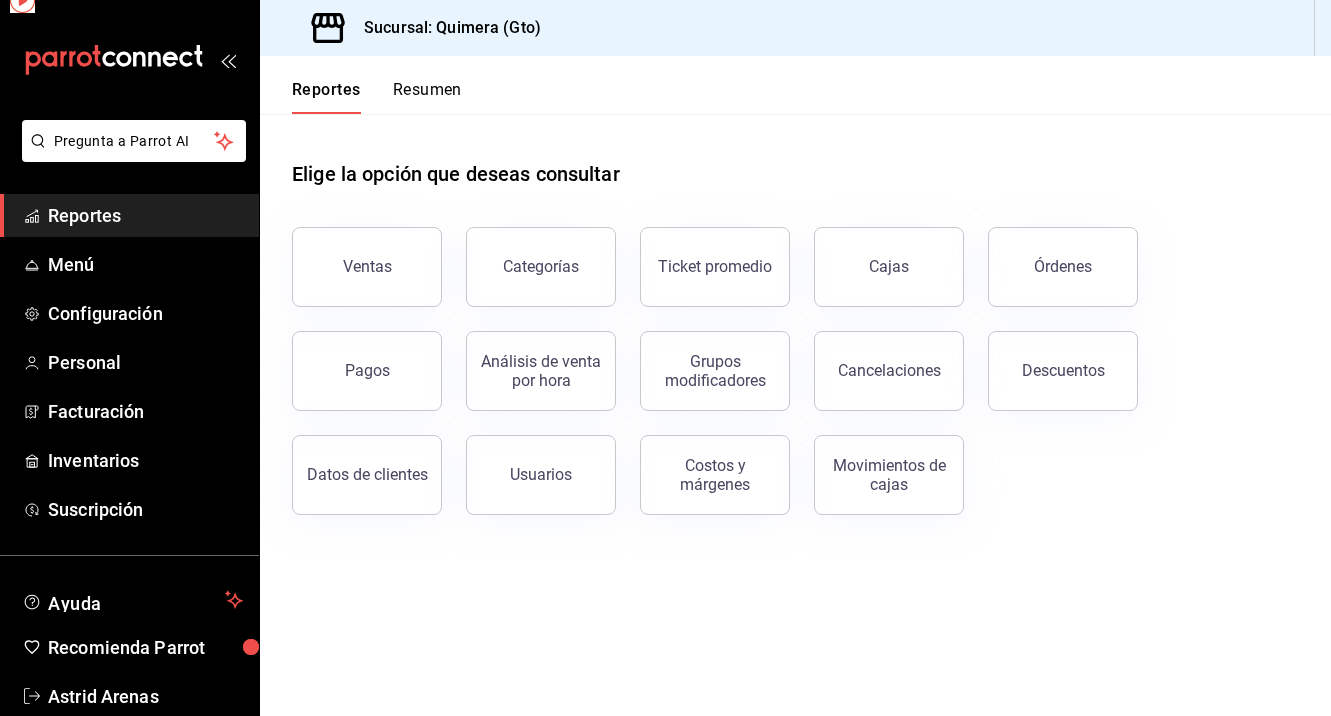 click 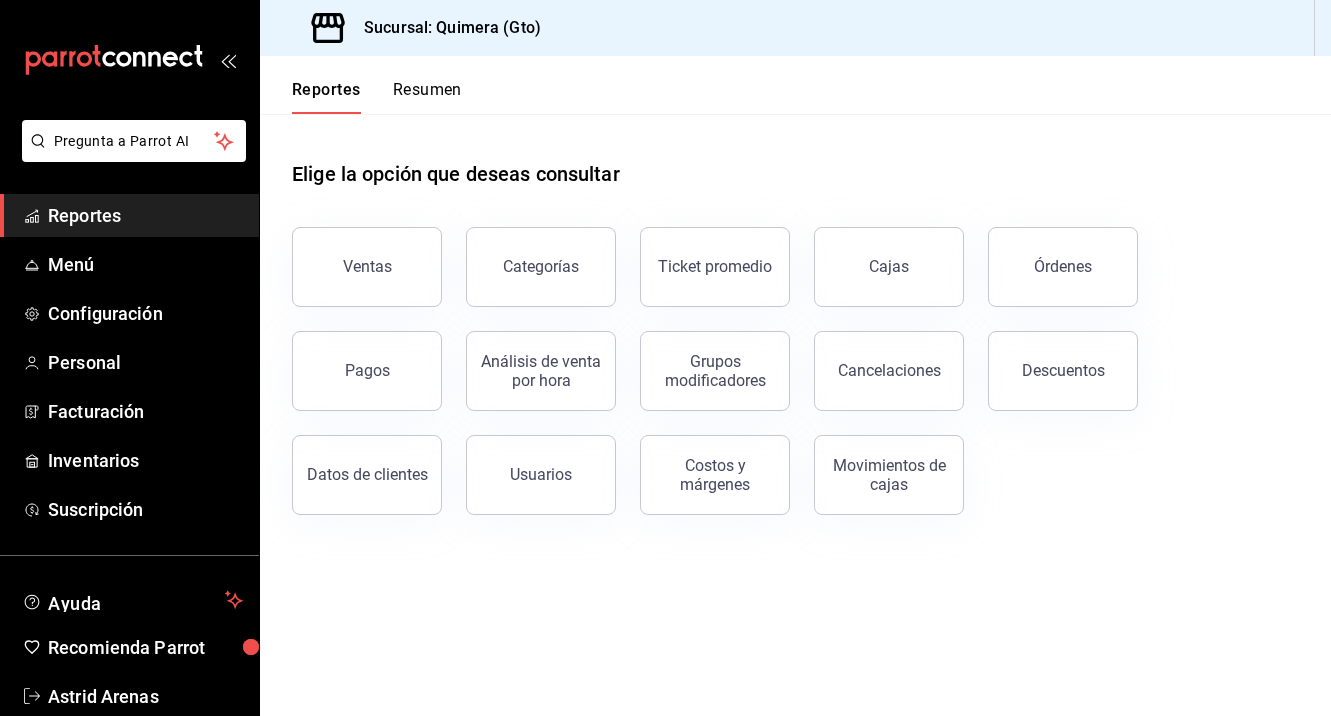 click 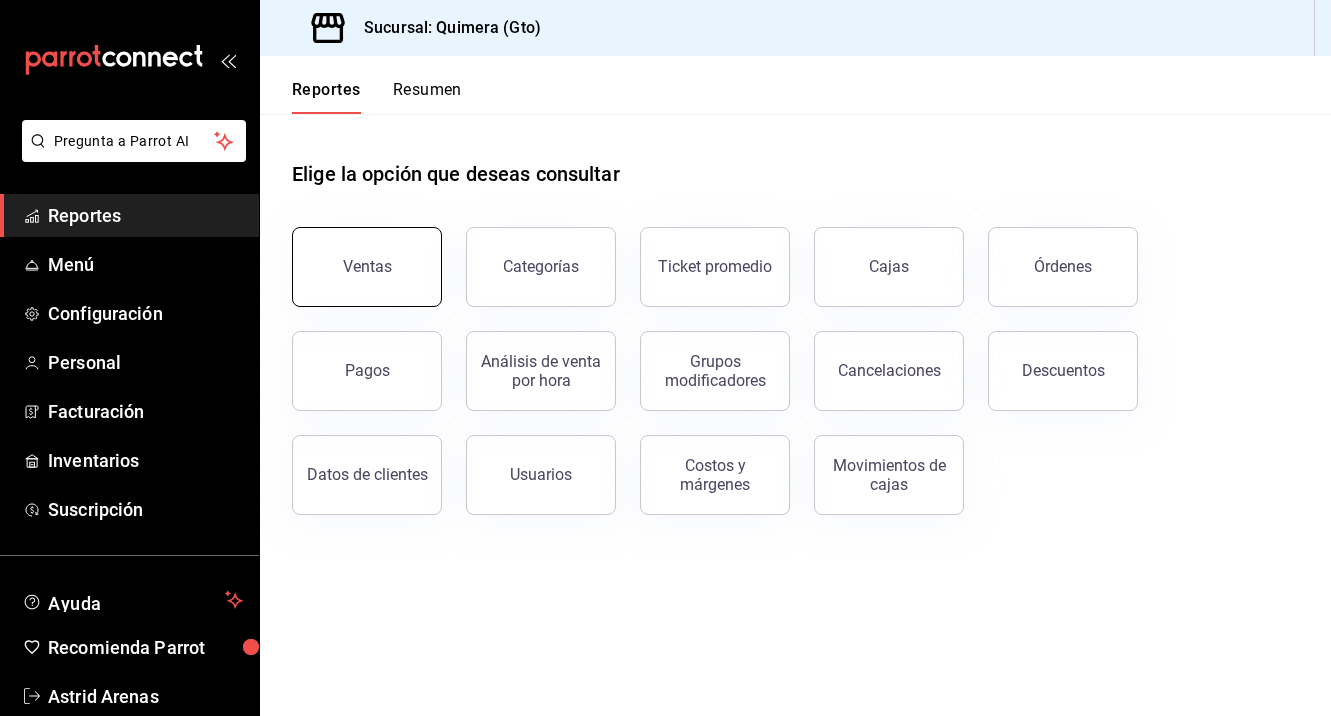 click on "Ventas" at bounding box center (367, 267) 